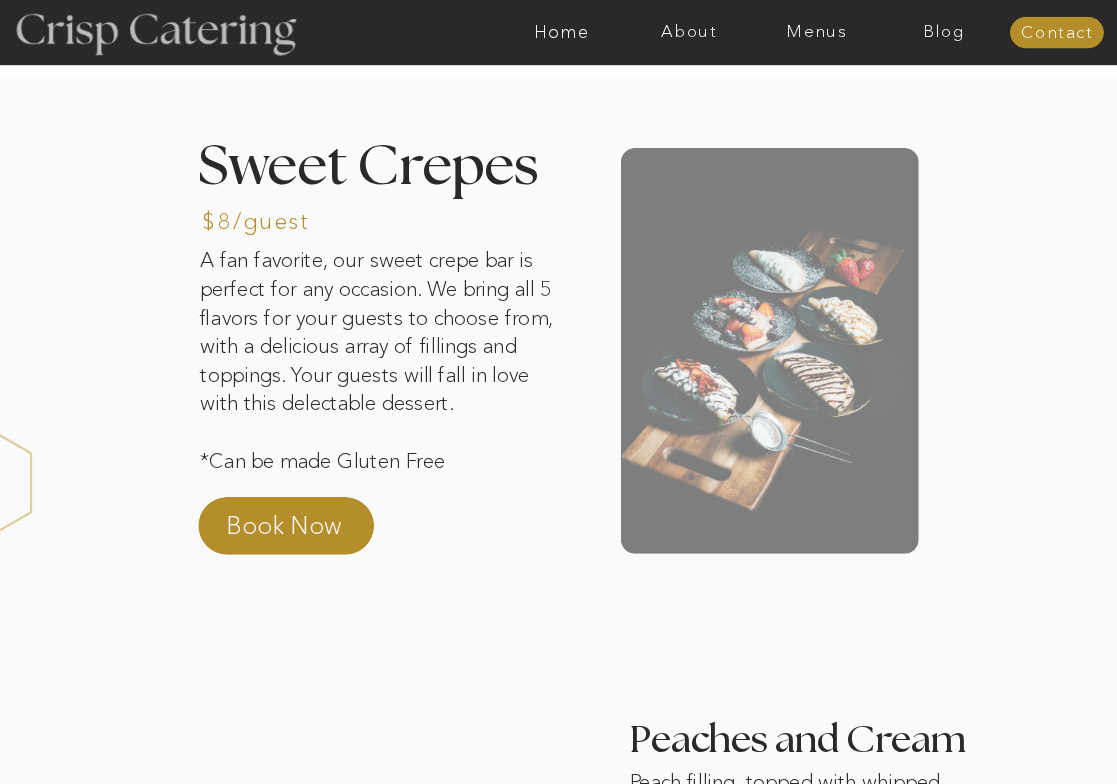 scroll, scrollTop: 0, scrollLeft: 0, axis: both 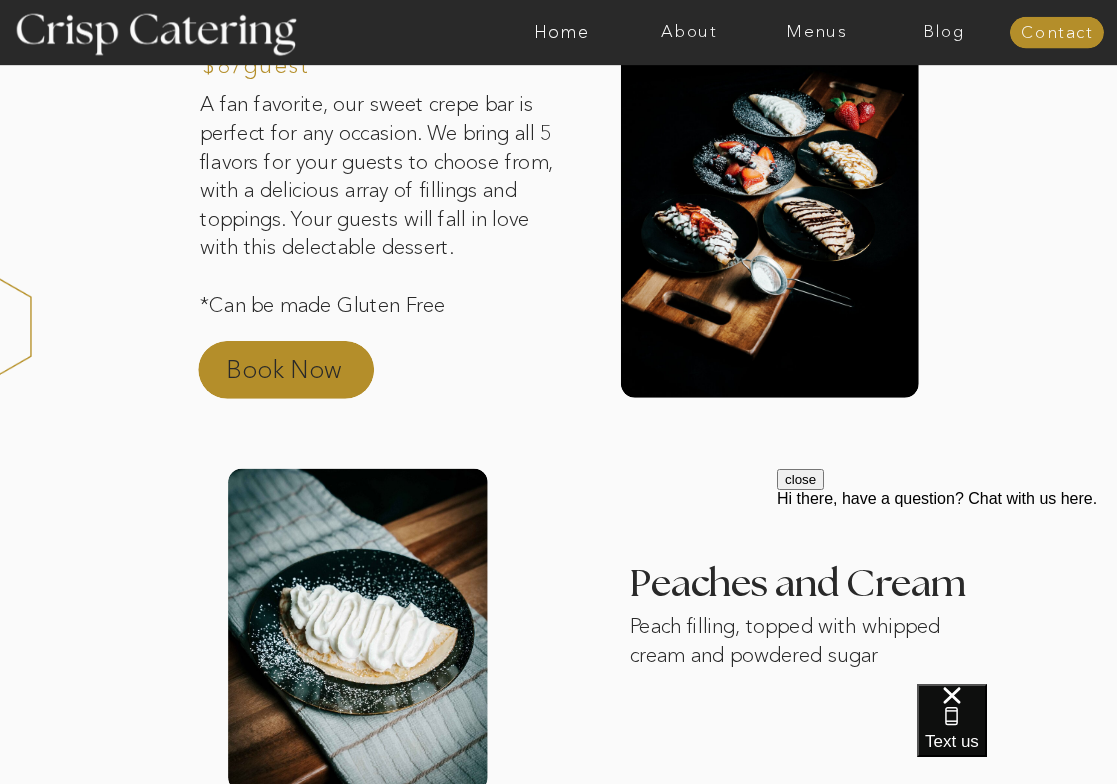 click on "Book Now" at bounding box center [308, 375] 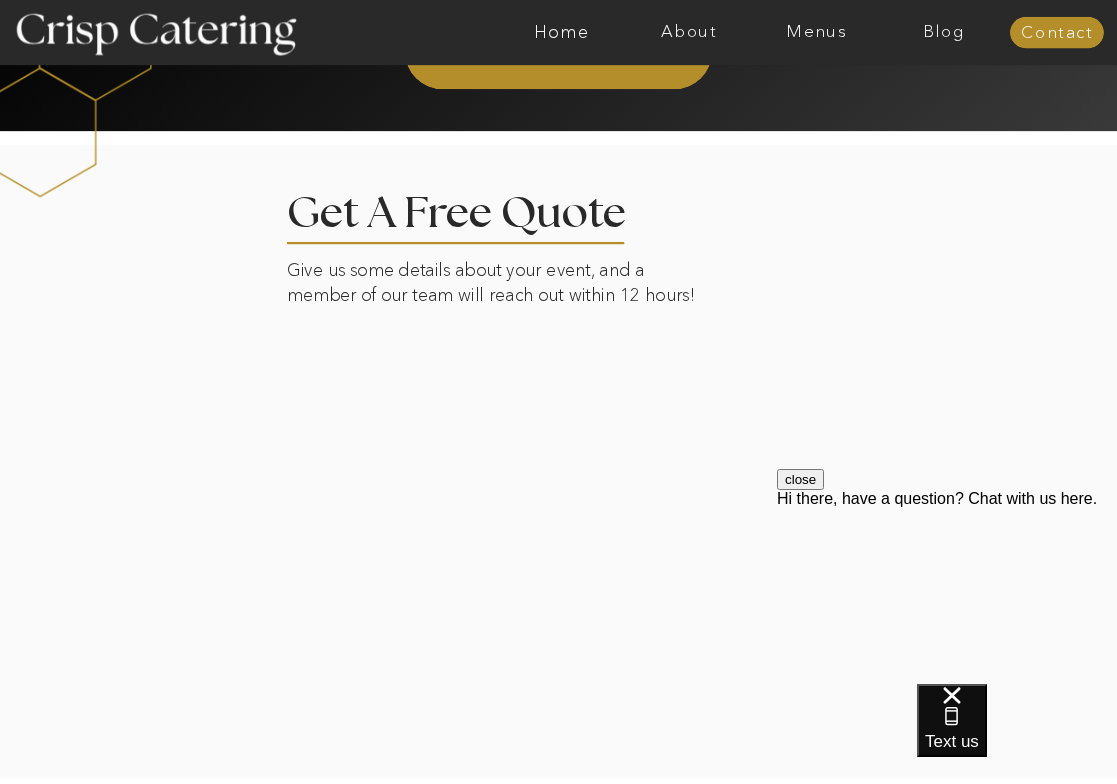 scroll, scrollTop: 3484, scrollLeft: 0, axis: vertical 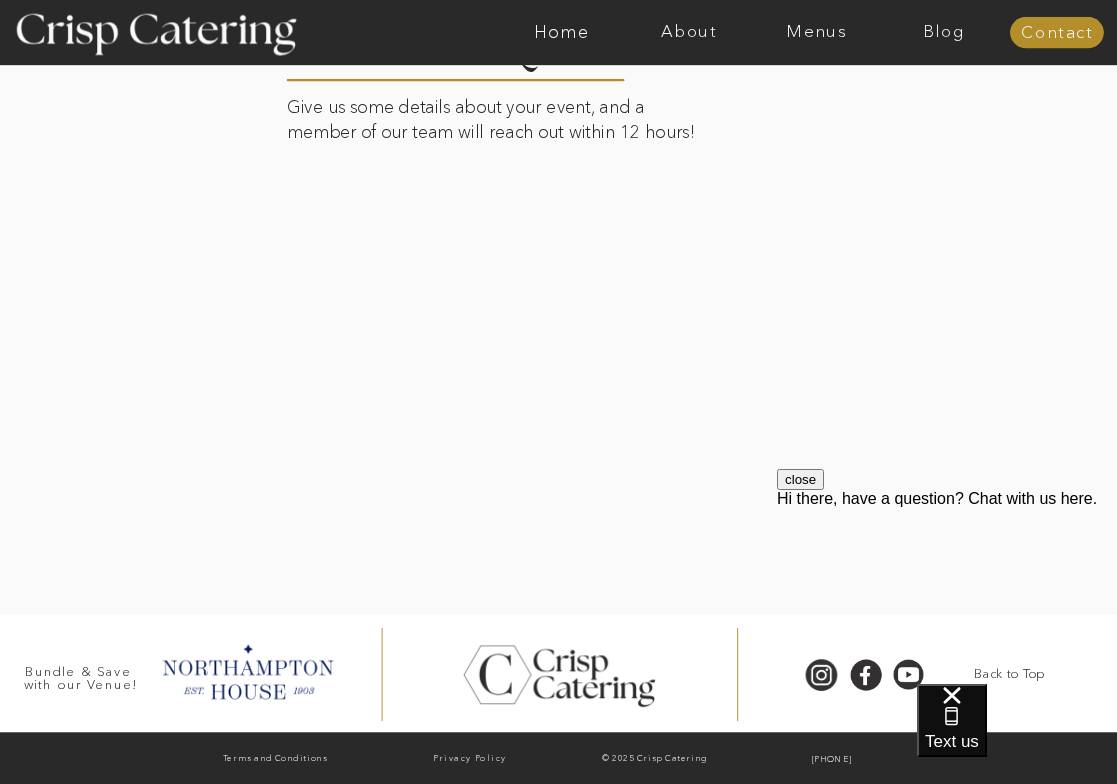 click on "close" at bounding box center (800, 479) 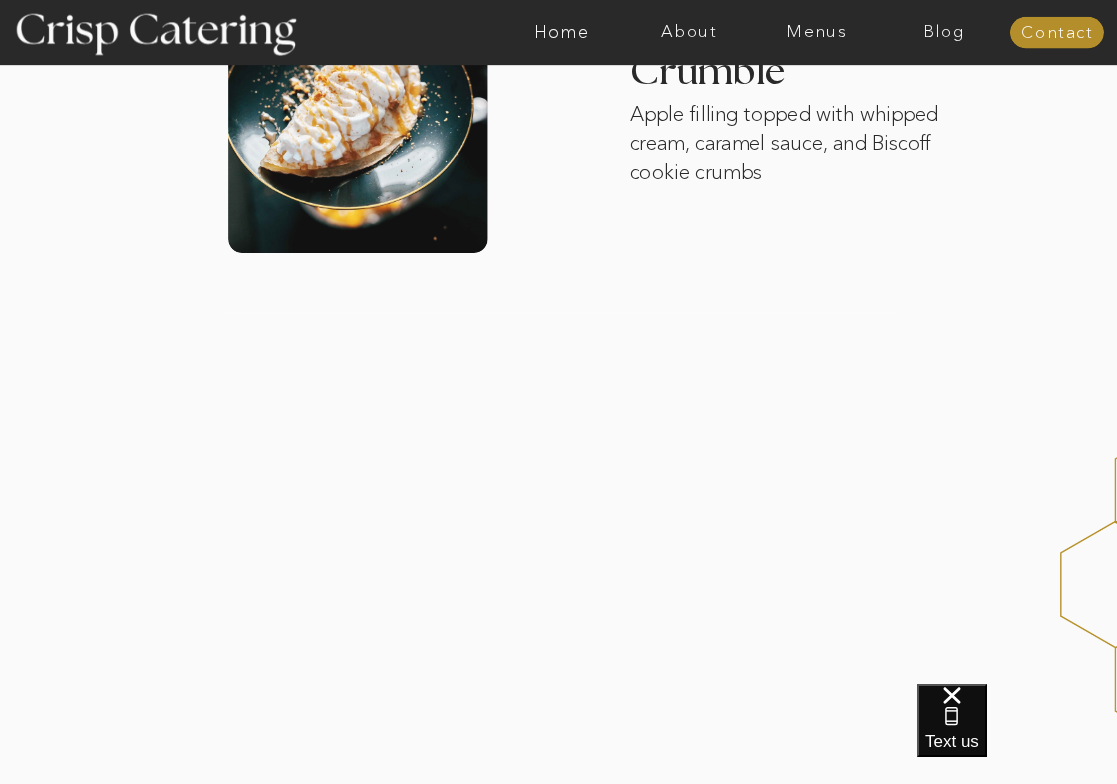 scroll, scrollTop: 1981, scrollLeft: 0, axis: vertical 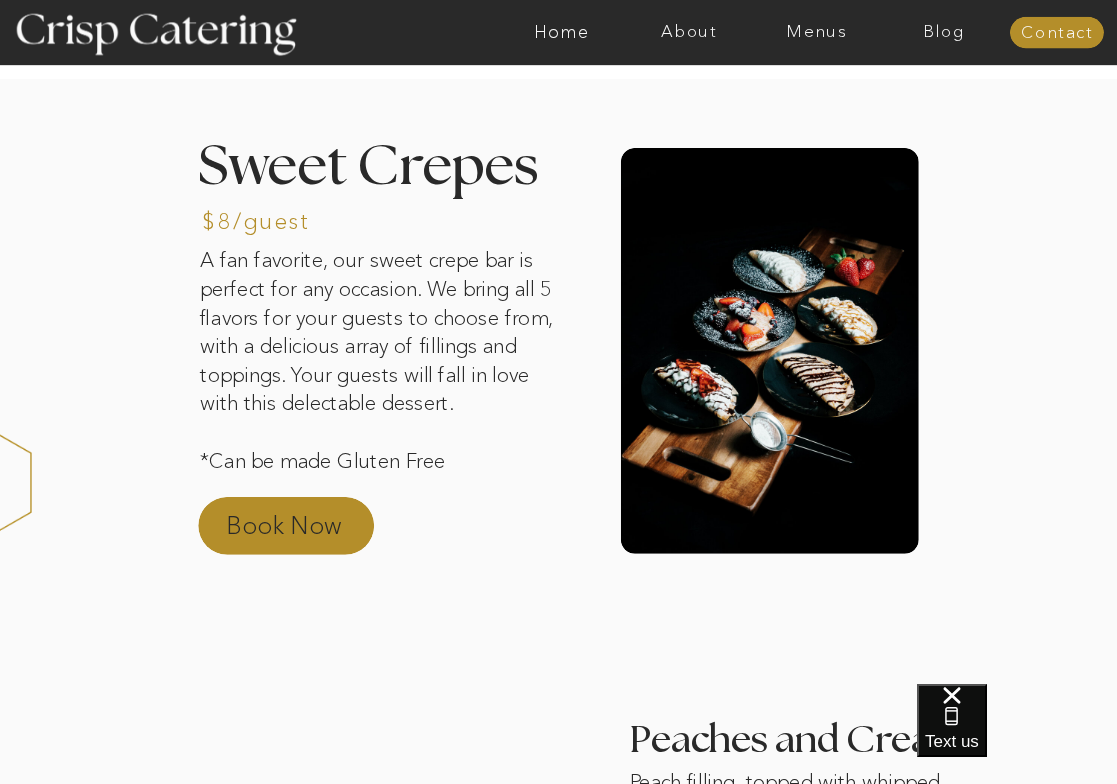 click on "Book Now" at bounding box center (308, 531) 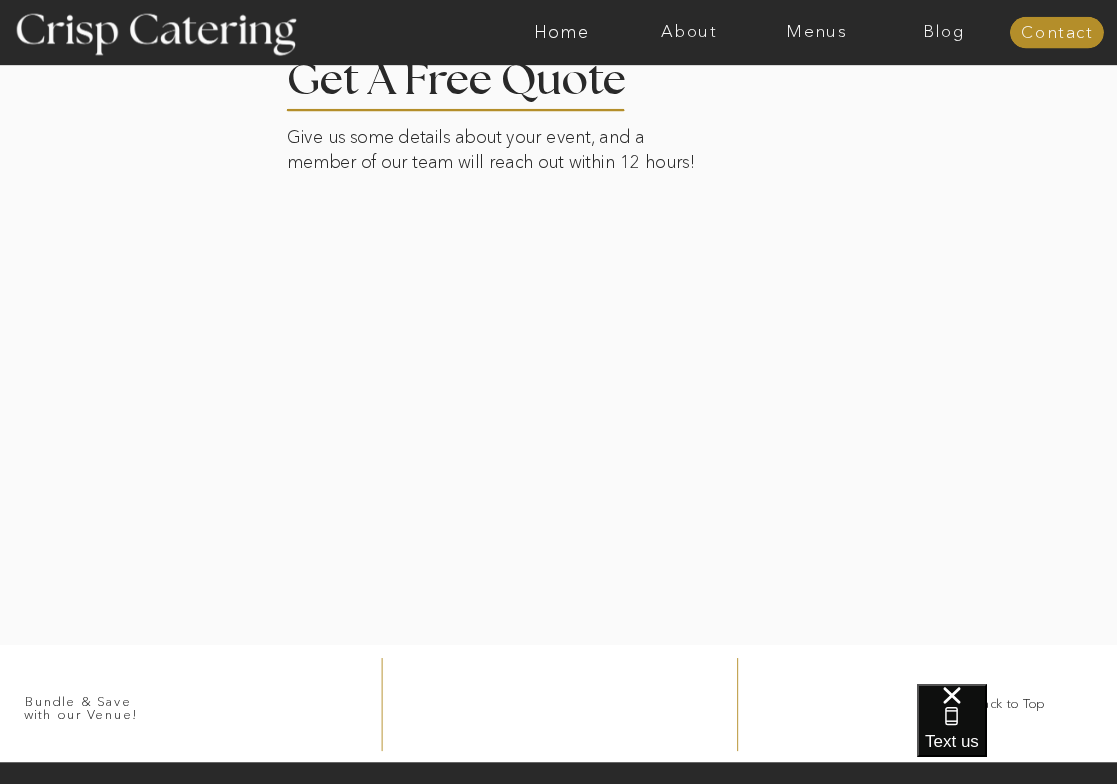 scroll, scrollTop: 3466, scrollLeft: 0, axis: vertical 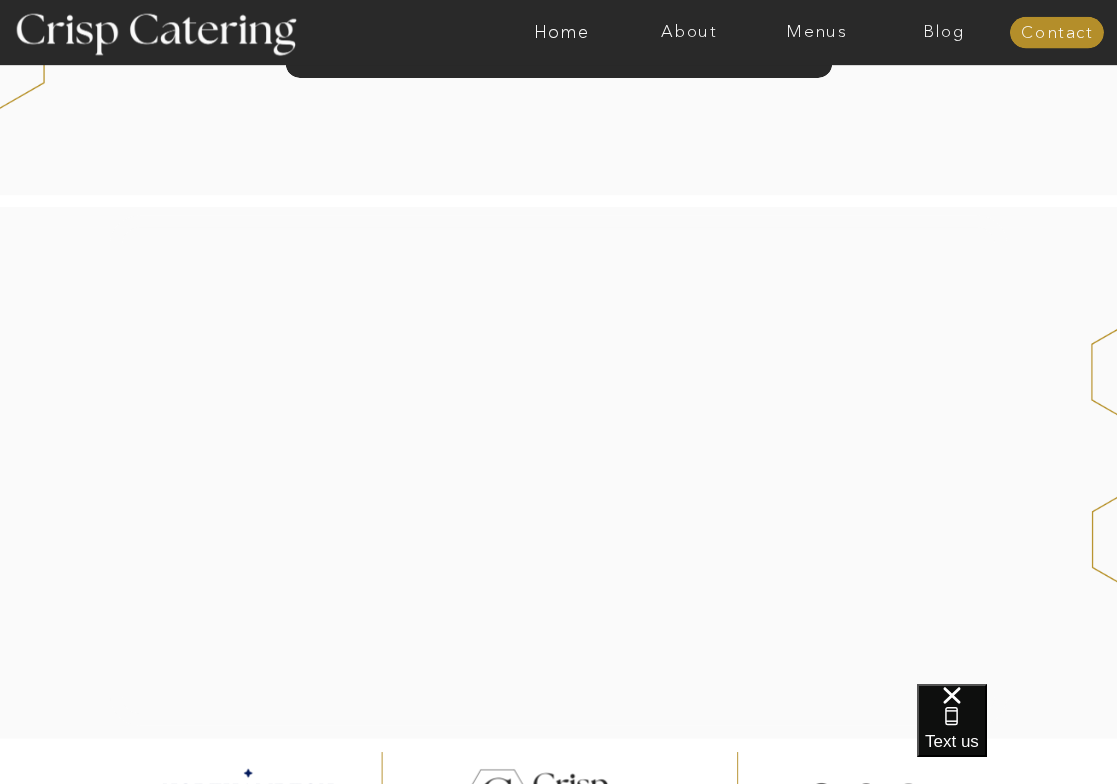 click at bounding box center [558, 471] 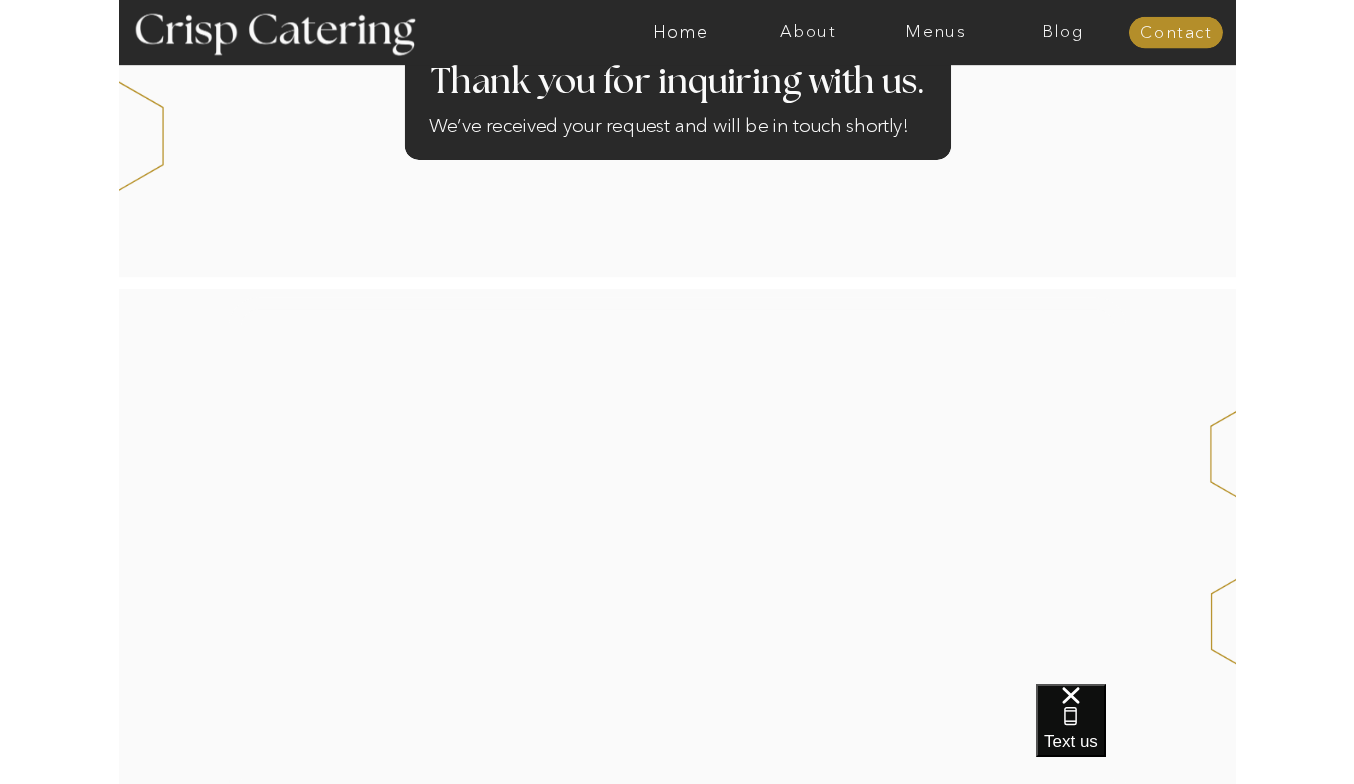 scroll, scrollTop: 0, scrollLeft: 0, axis: both 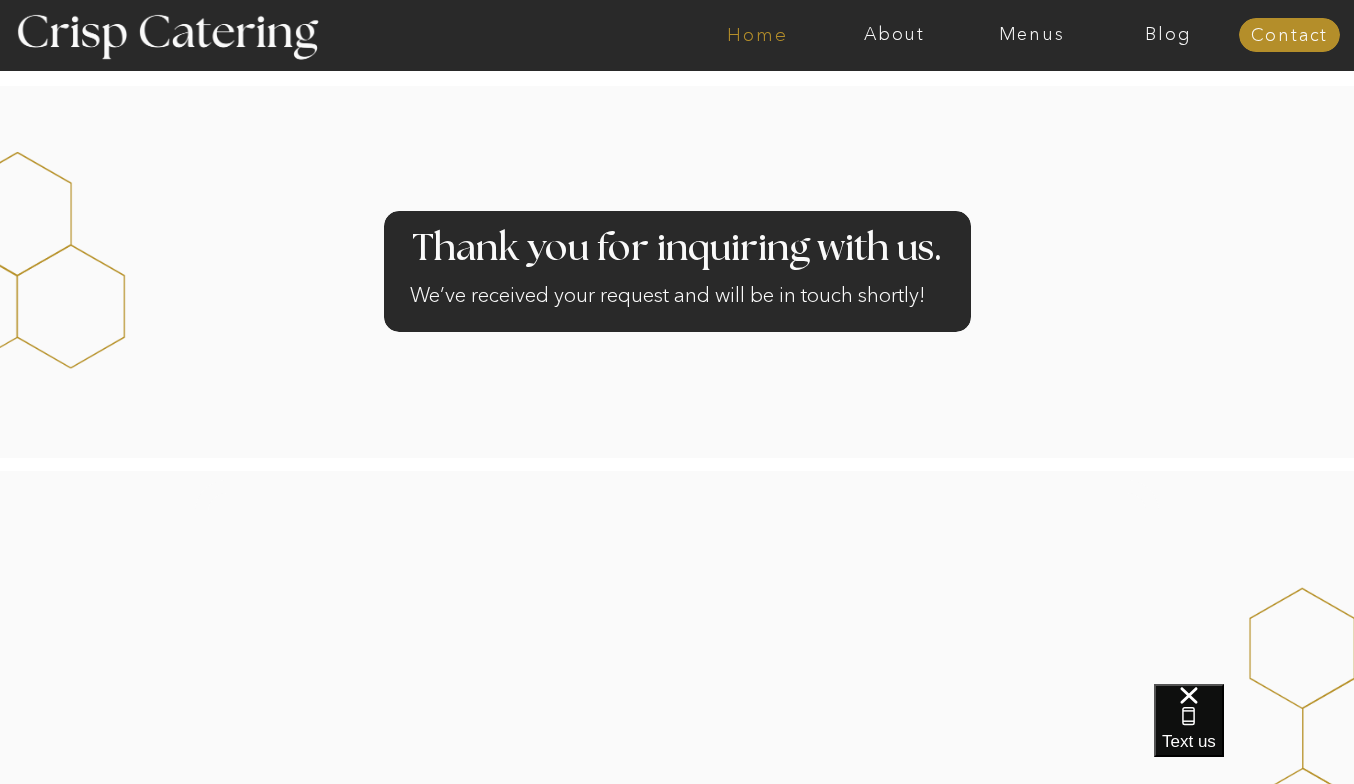 click on "Home" at bounding box center (757, 35) 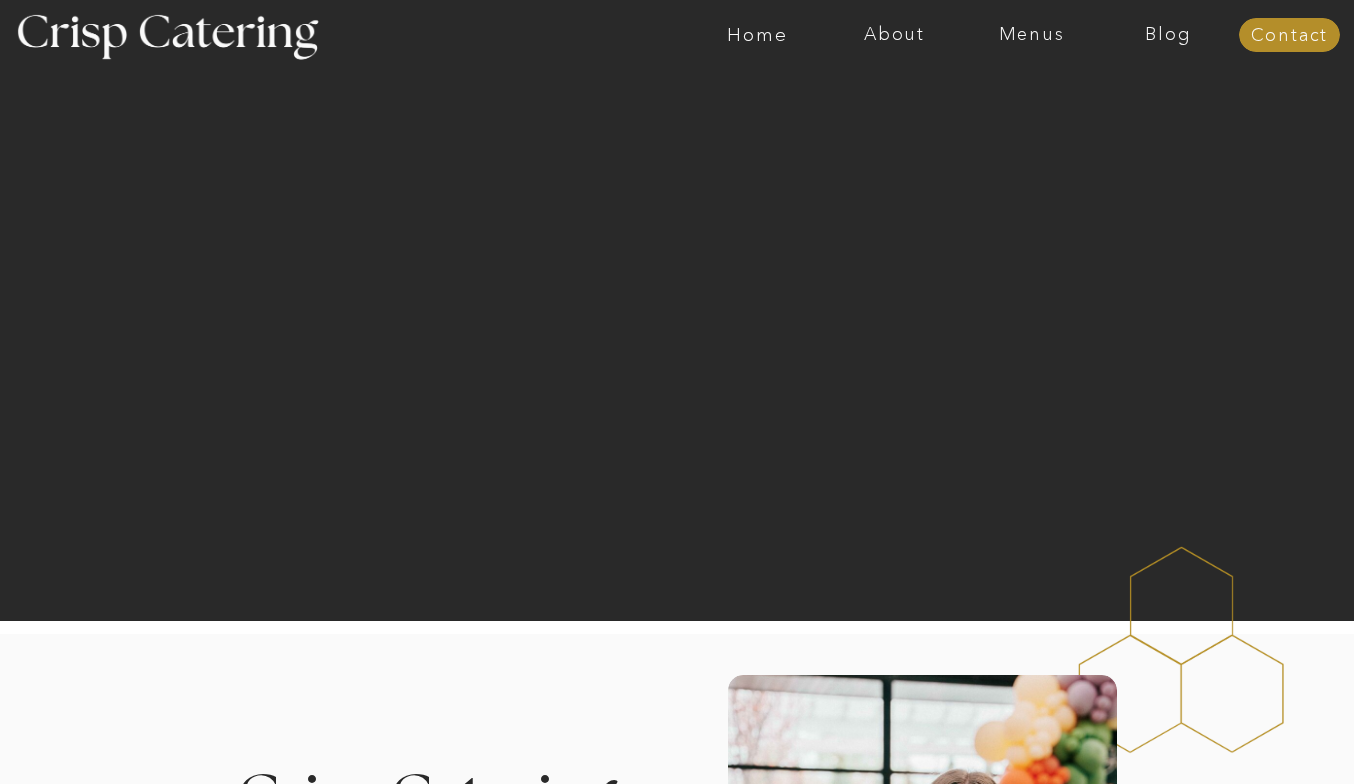 scroll, scrollTop: 0, scrollLeft: 0, axis: both 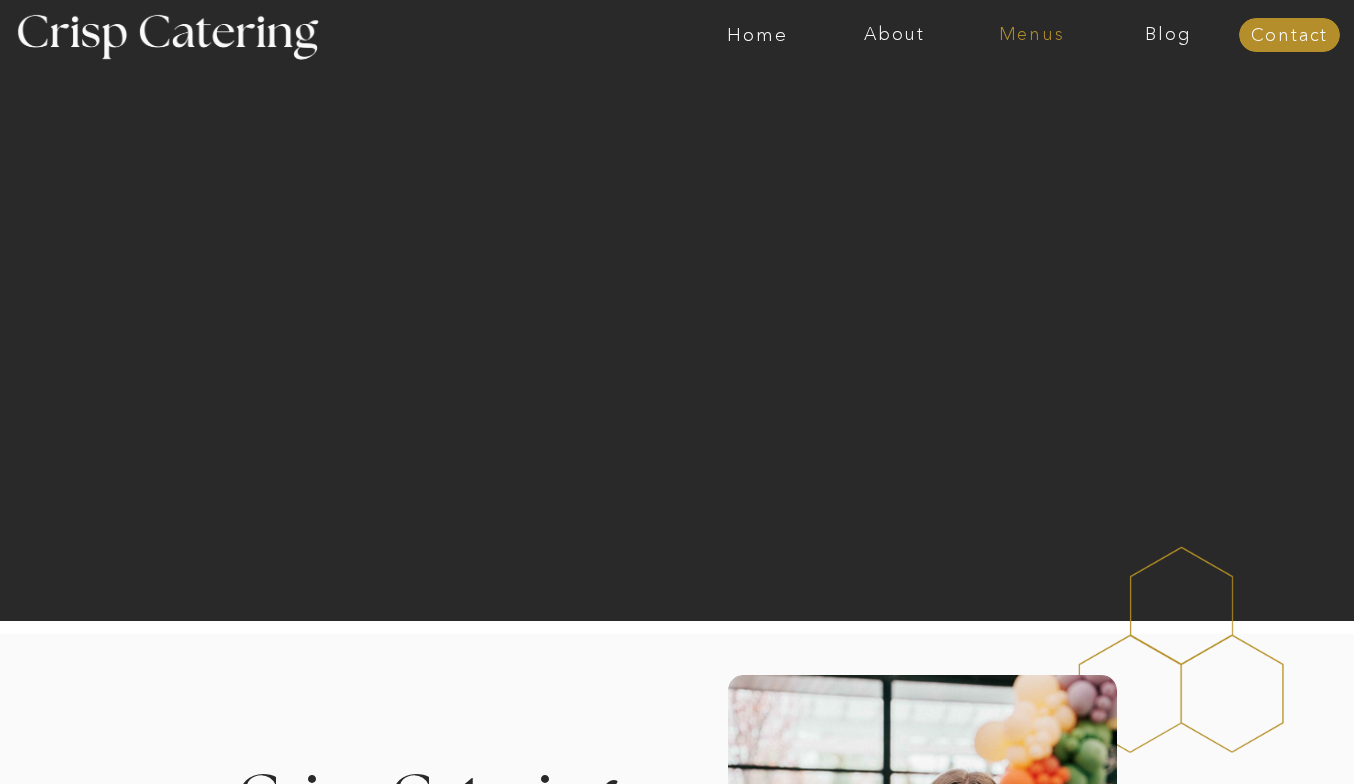 click on "Menus" at bounding box center [1031, 35] 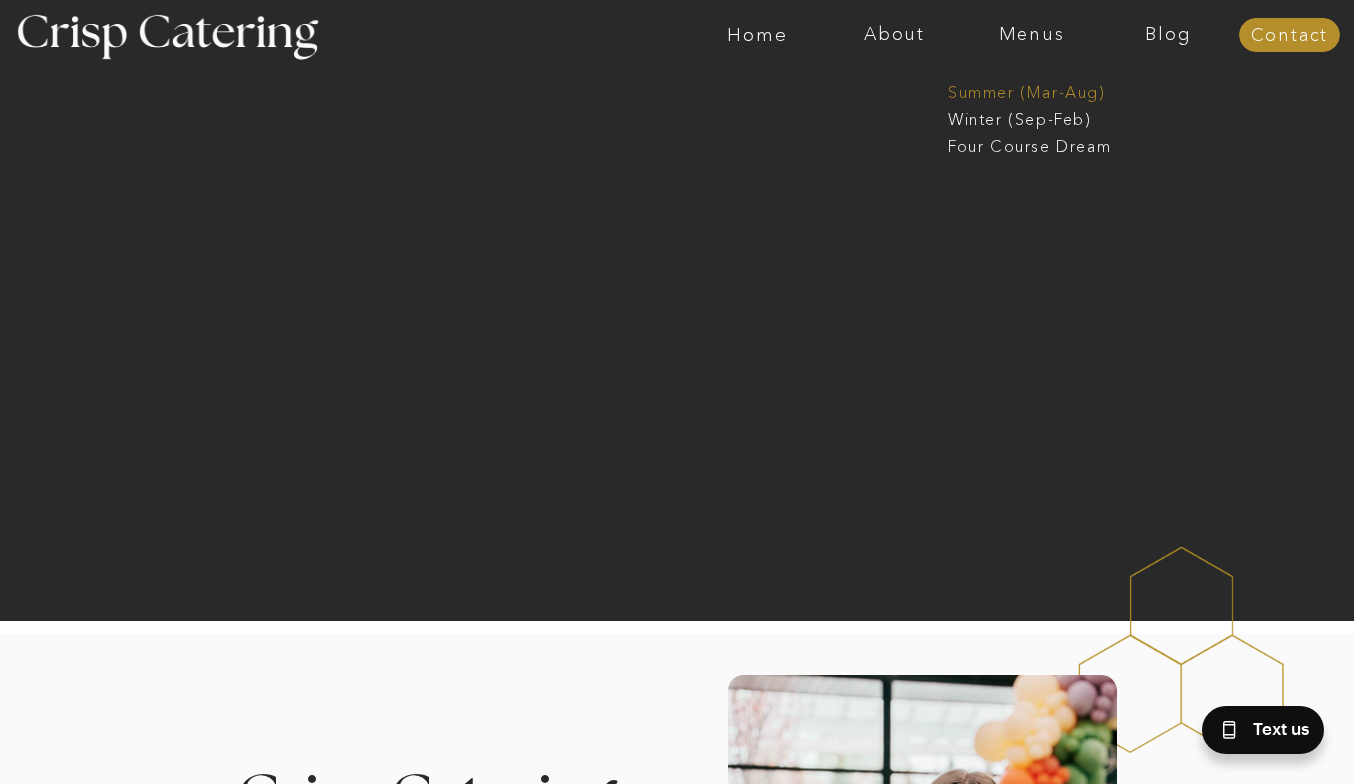 click on "Summer (Mar-Aug)" at bounding box center (1037, 90) 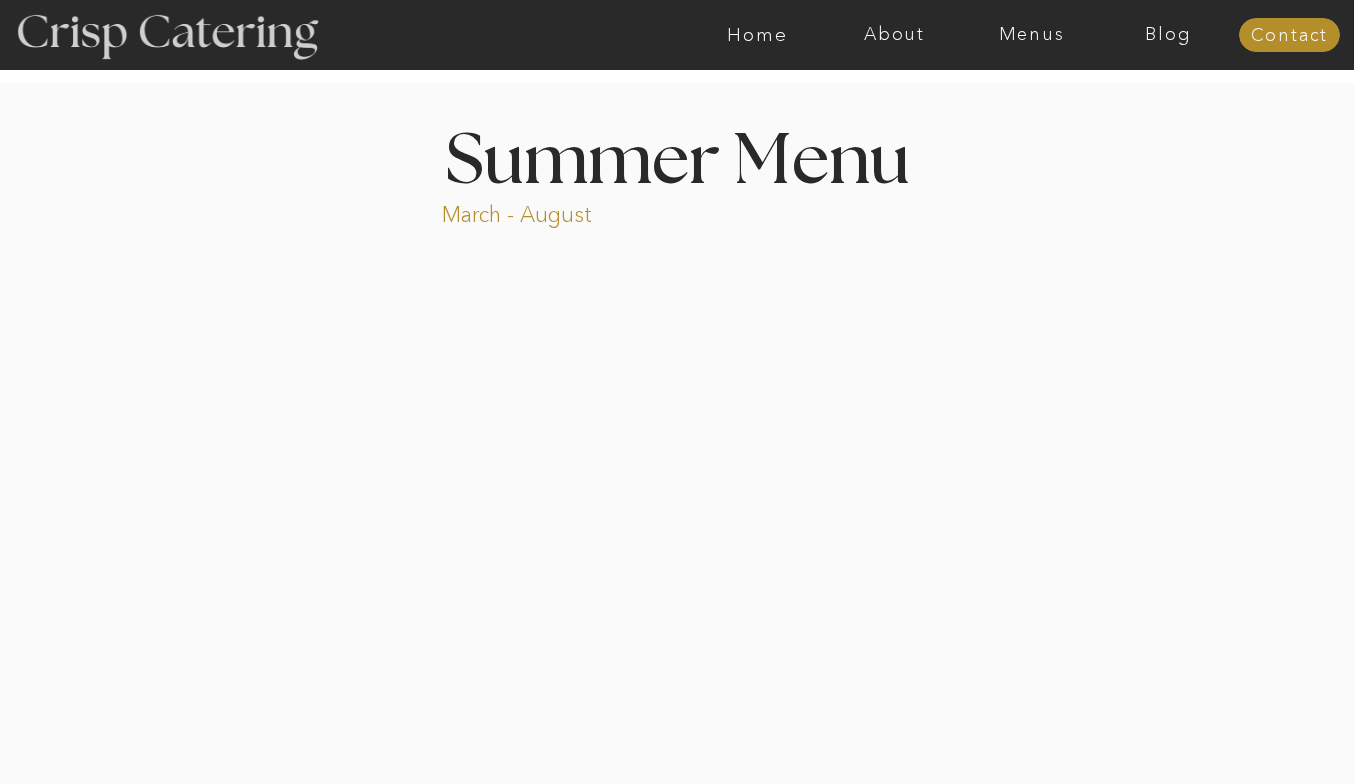 scroll, scrollTop: 0, scrollLeft: 0, axis: both 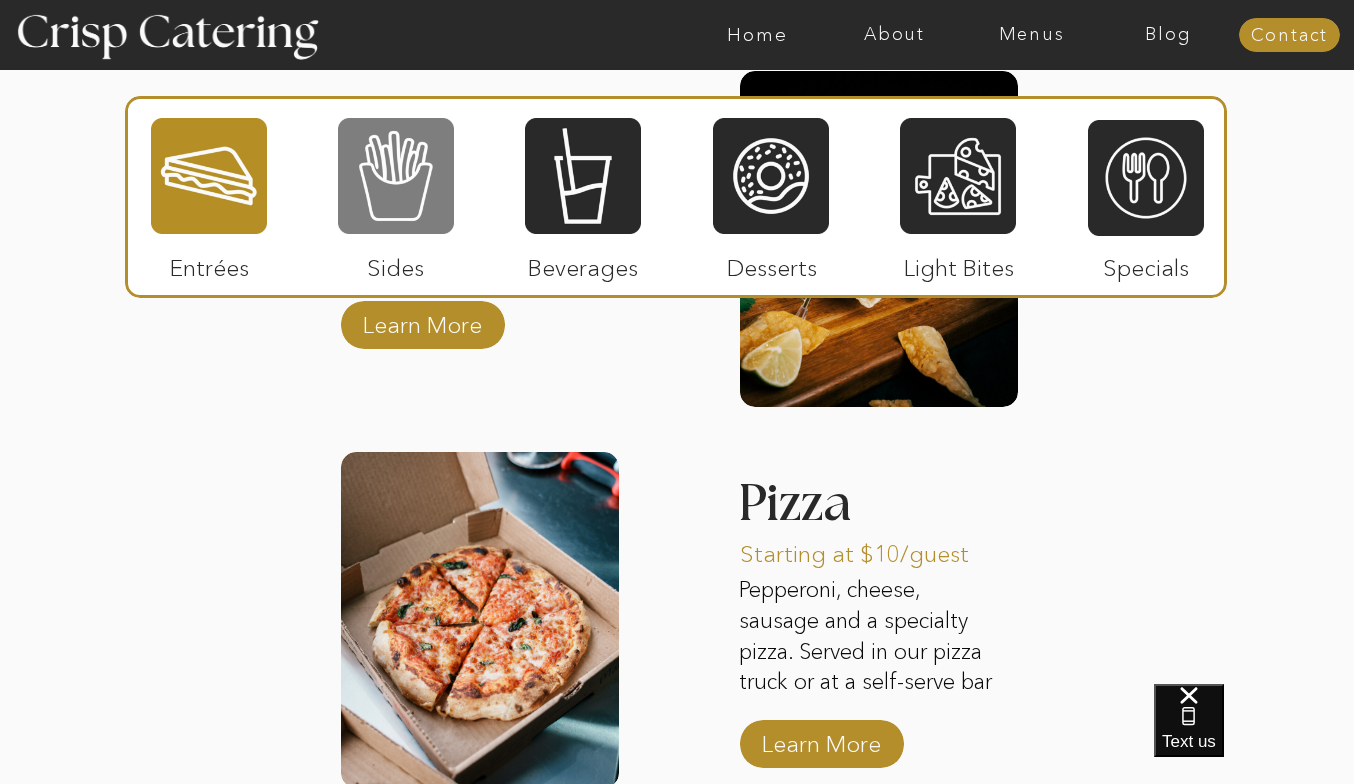 click at bounding box center (396, 176) 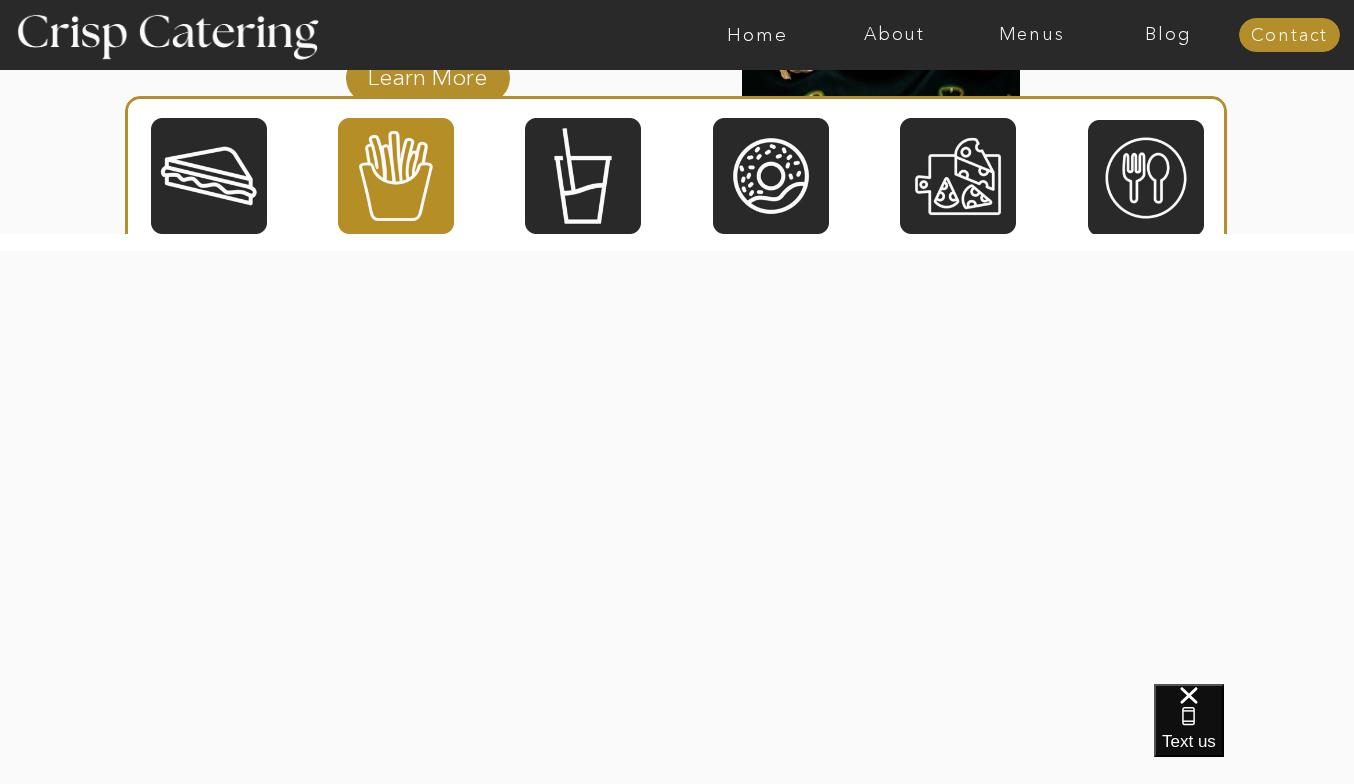scroll, scrollTop: 2170, scrollLeft: 0, axis: vertical 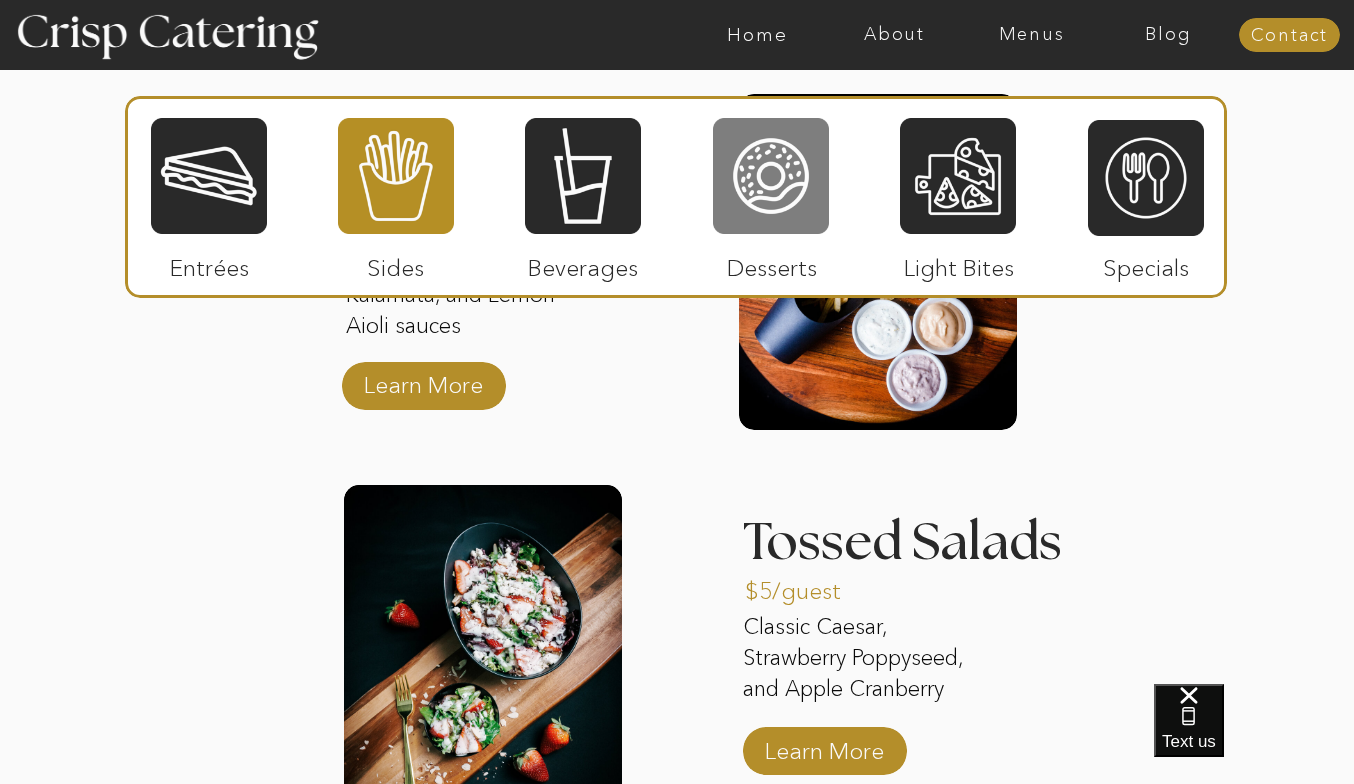 click at bounding box center (771, 176) 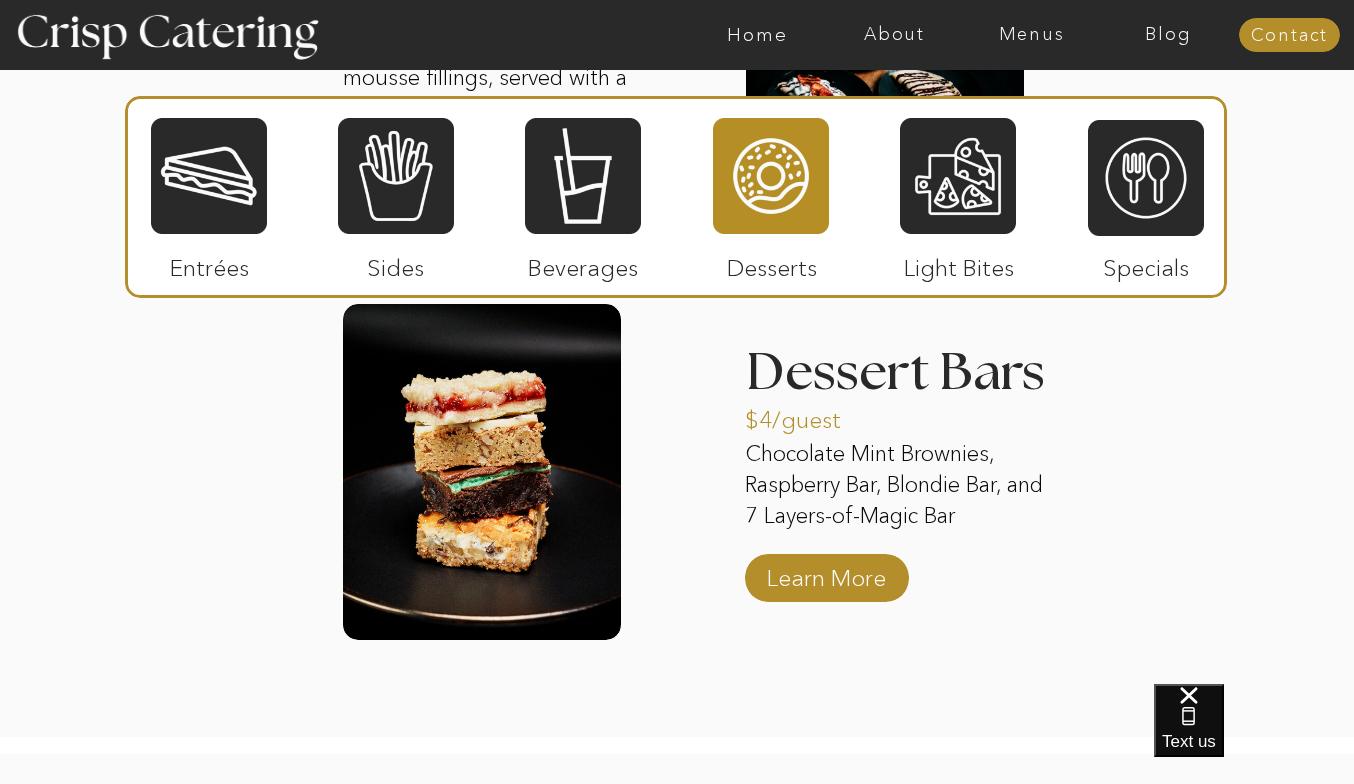 scroll, scrollTop: 2772, scrollLeft: 0, axis: vertical 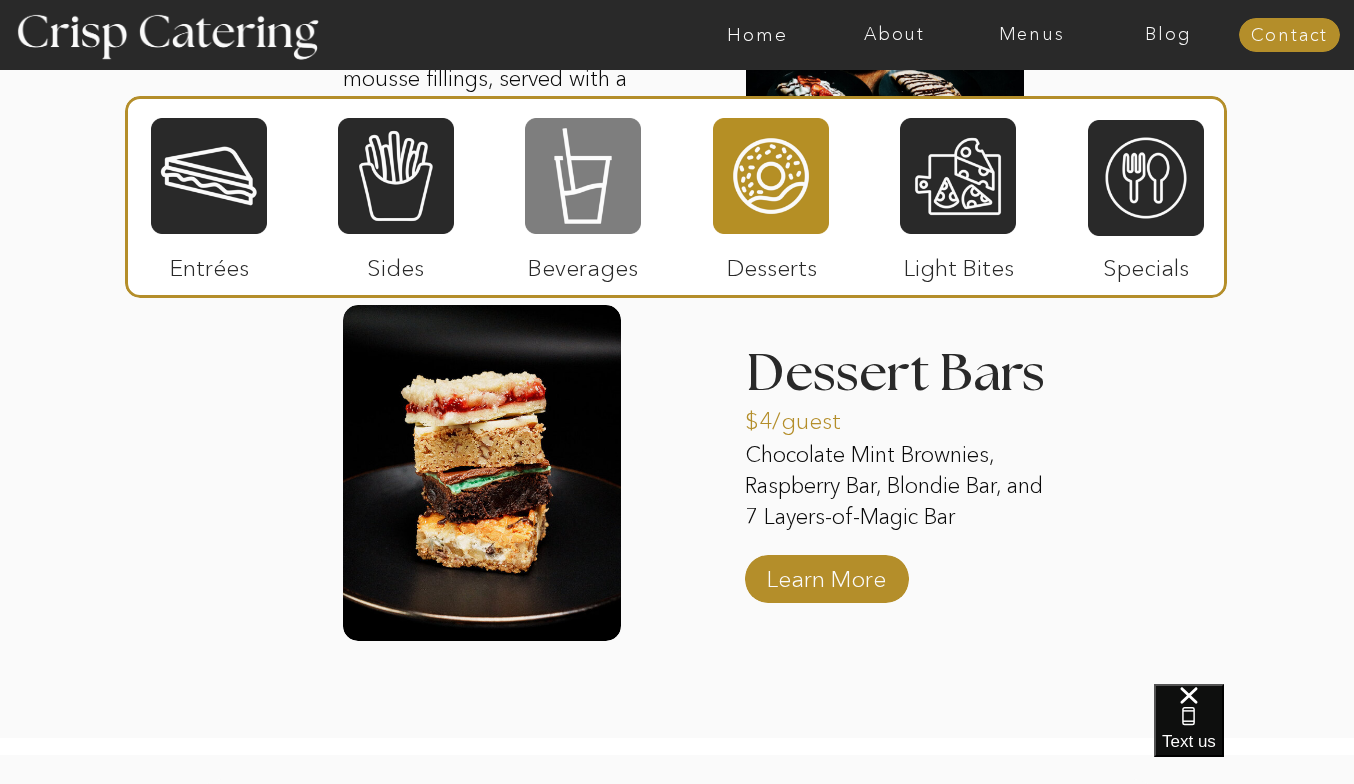 click at bounding box center [583, 176] 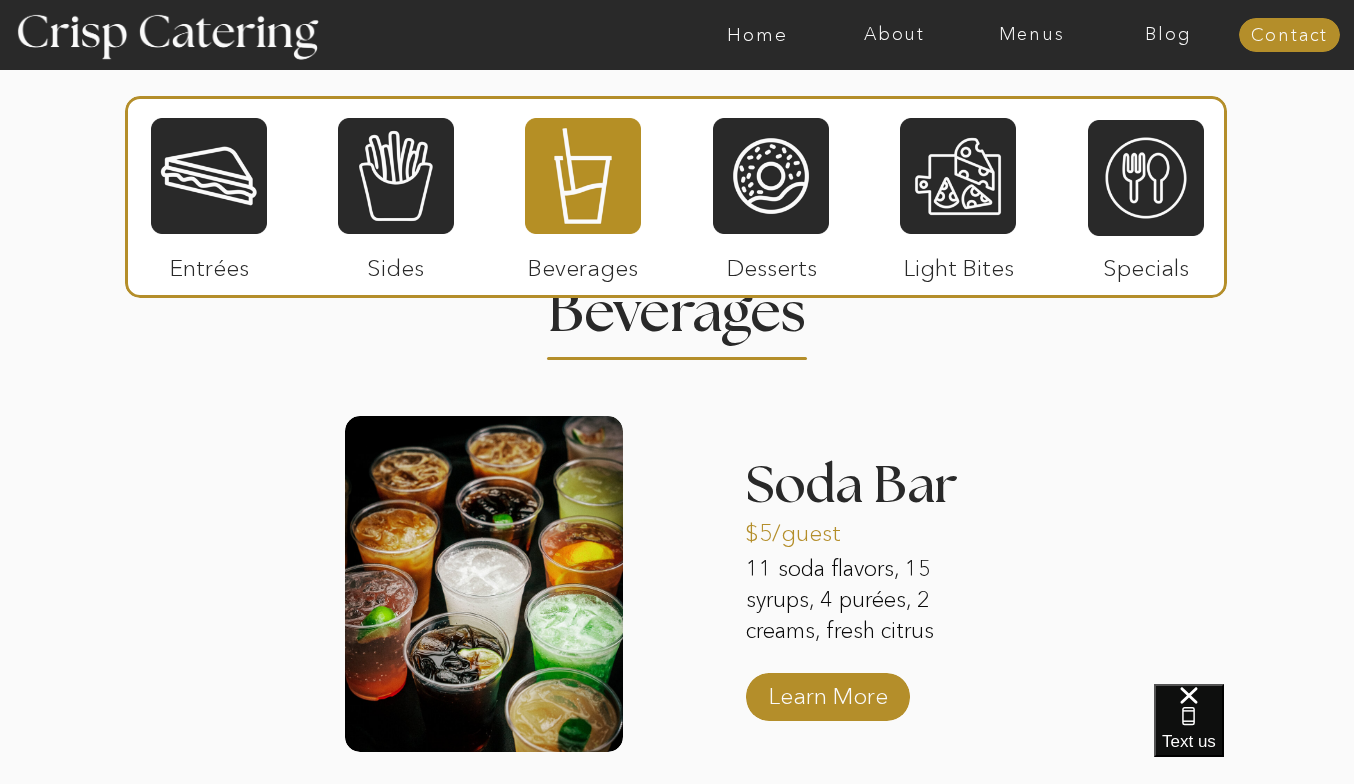 scroll, scrollTop: 1847, scrollLeft: 0, axis: vertical 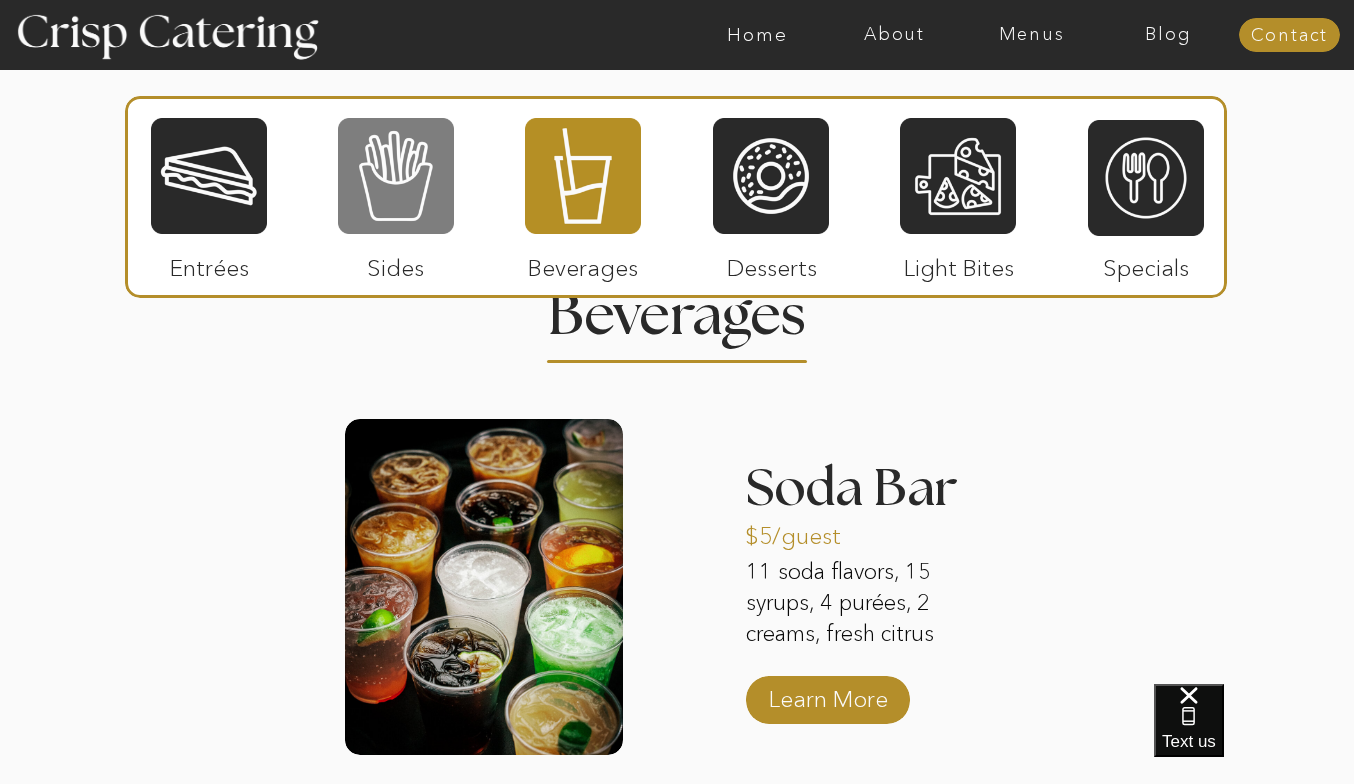 click at bounding box center [396, 176] 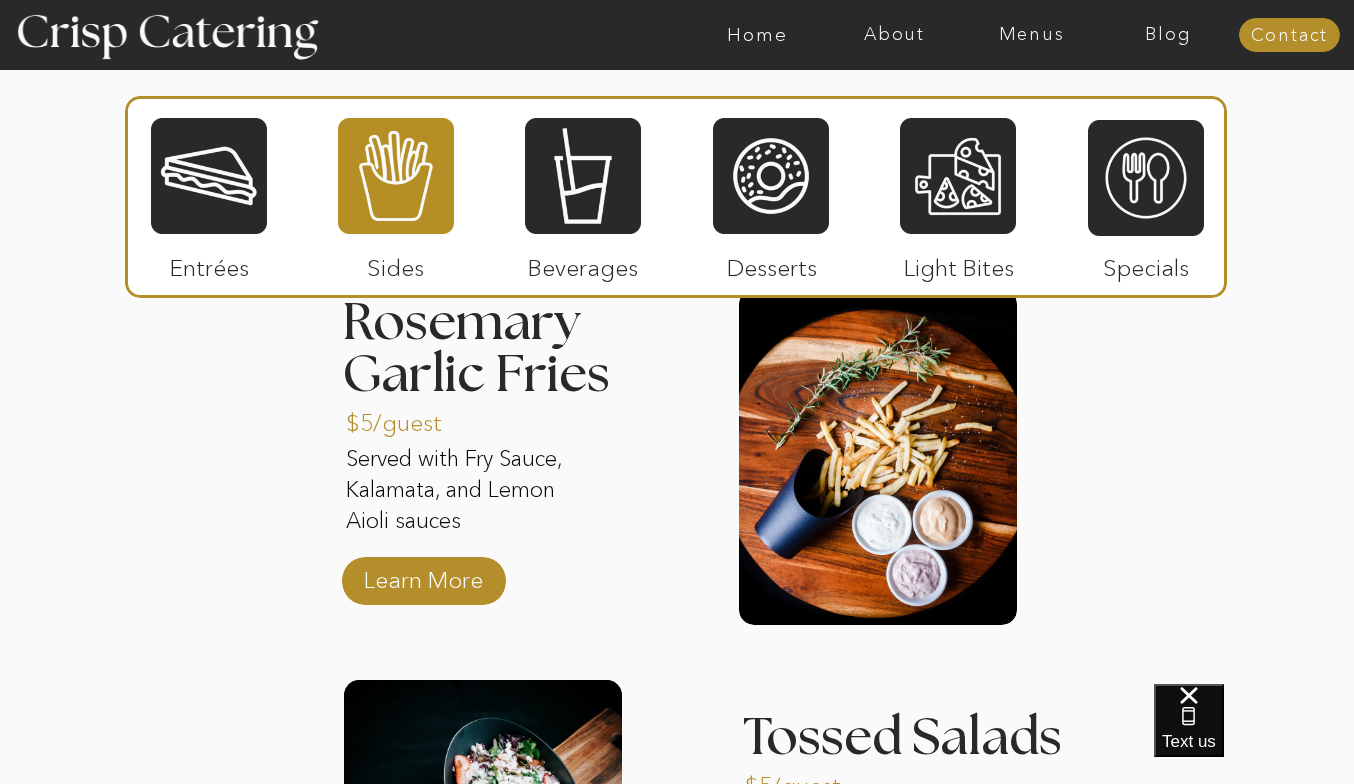 scroll, scrollTop: 1972, scrollLeft: 0, axis: vertical 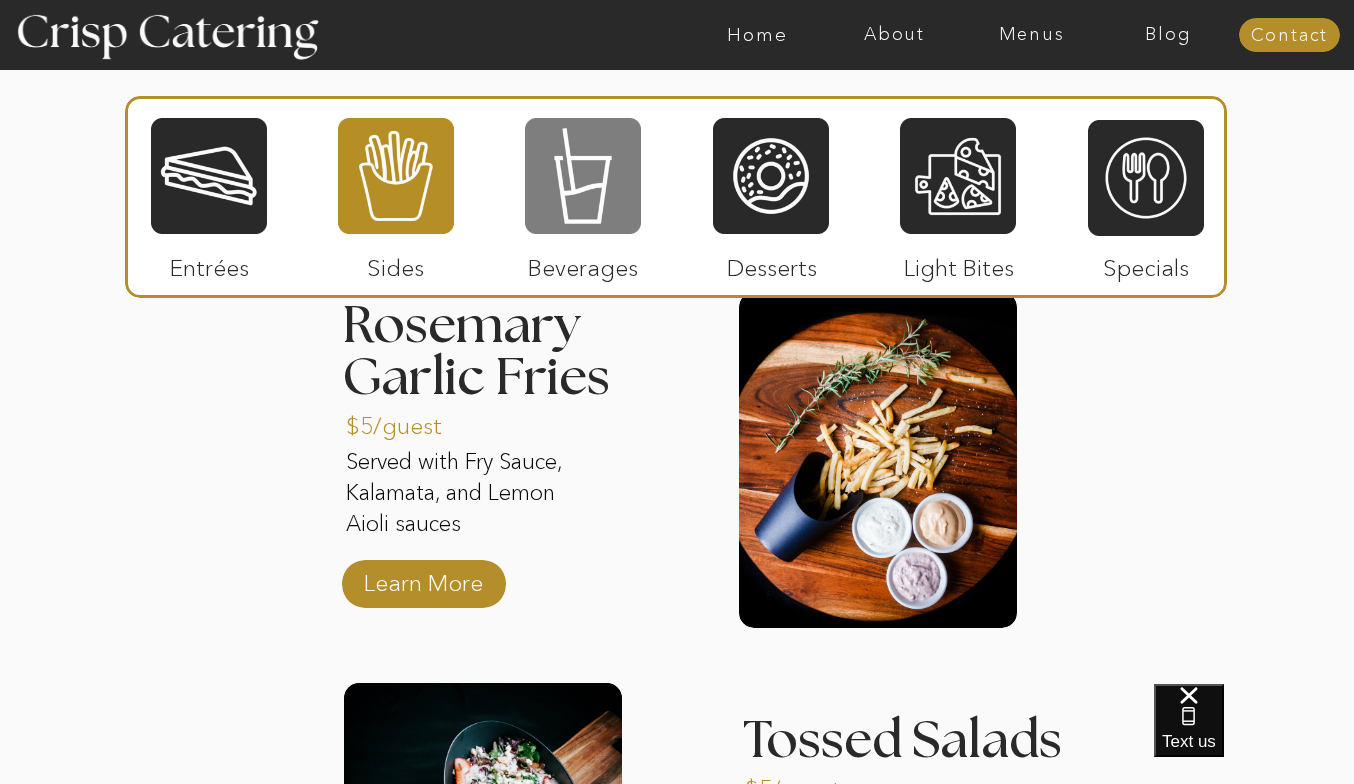 click at bounding box center [583, 176] 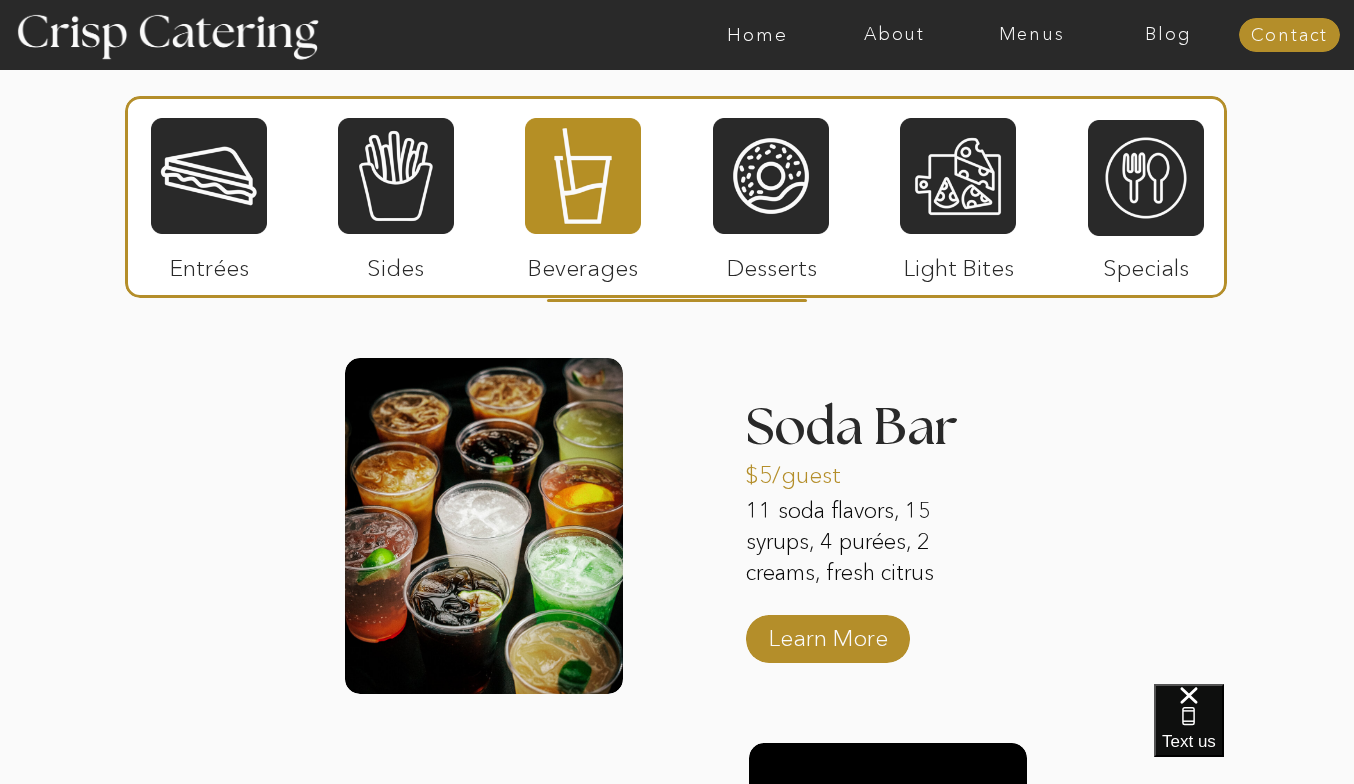 scroll, scrollTop: 1909, scrollLeft: 0, axis: vertical 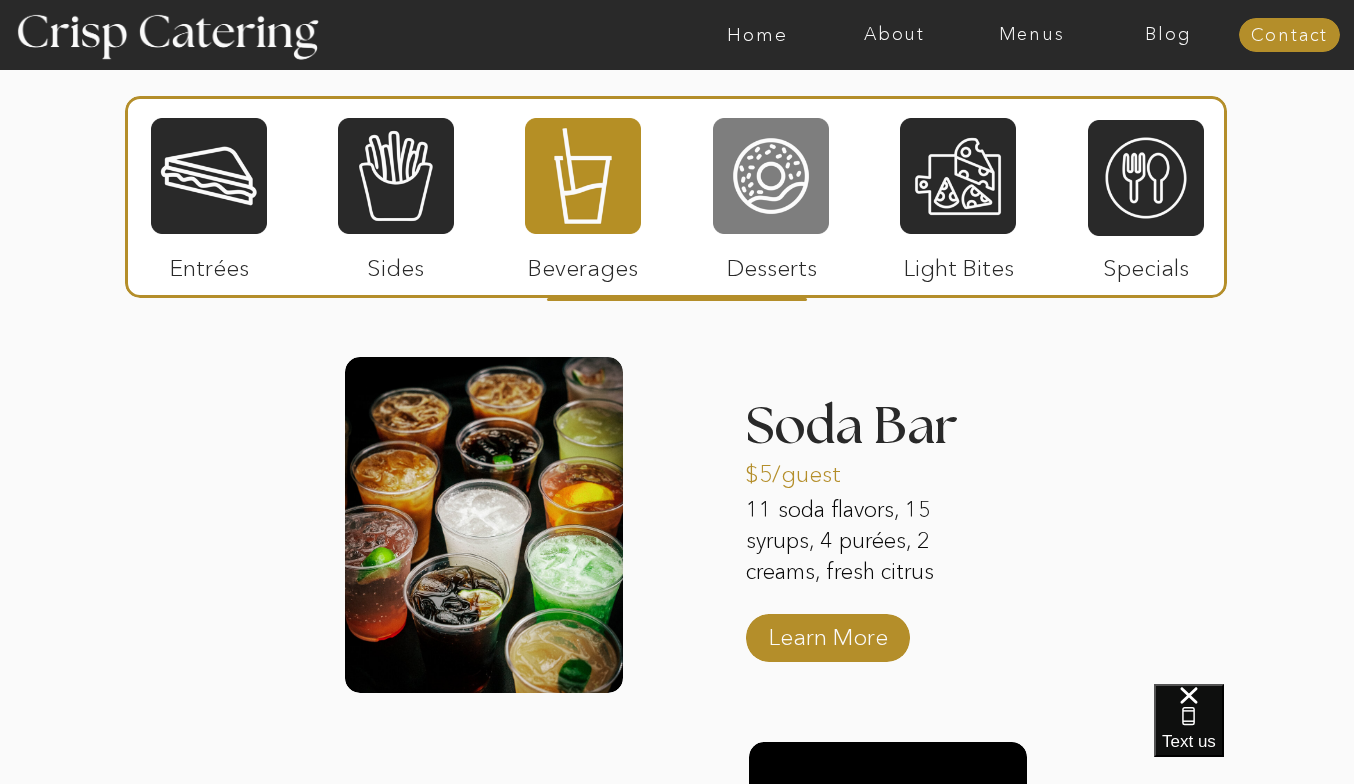 click at bounding box center [771, 176] 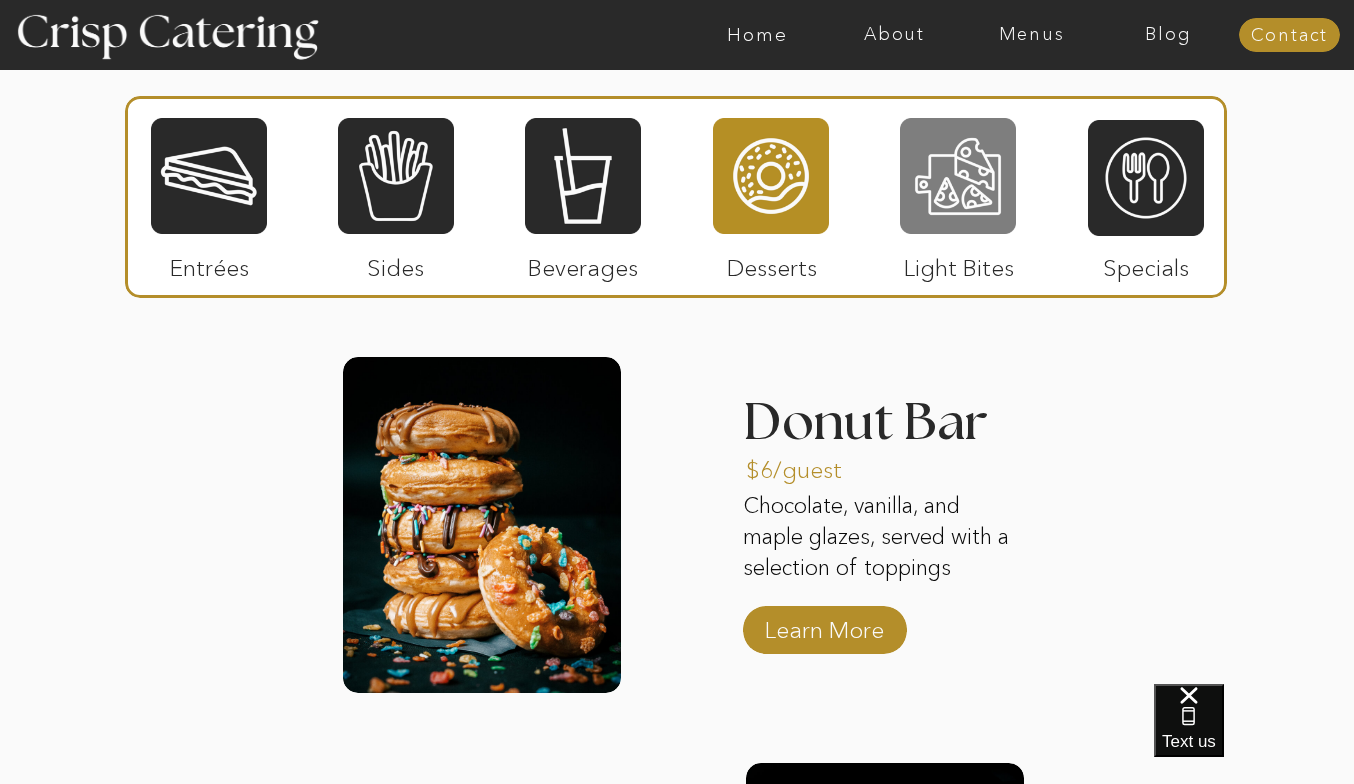 click at bounding box center (958, 176) 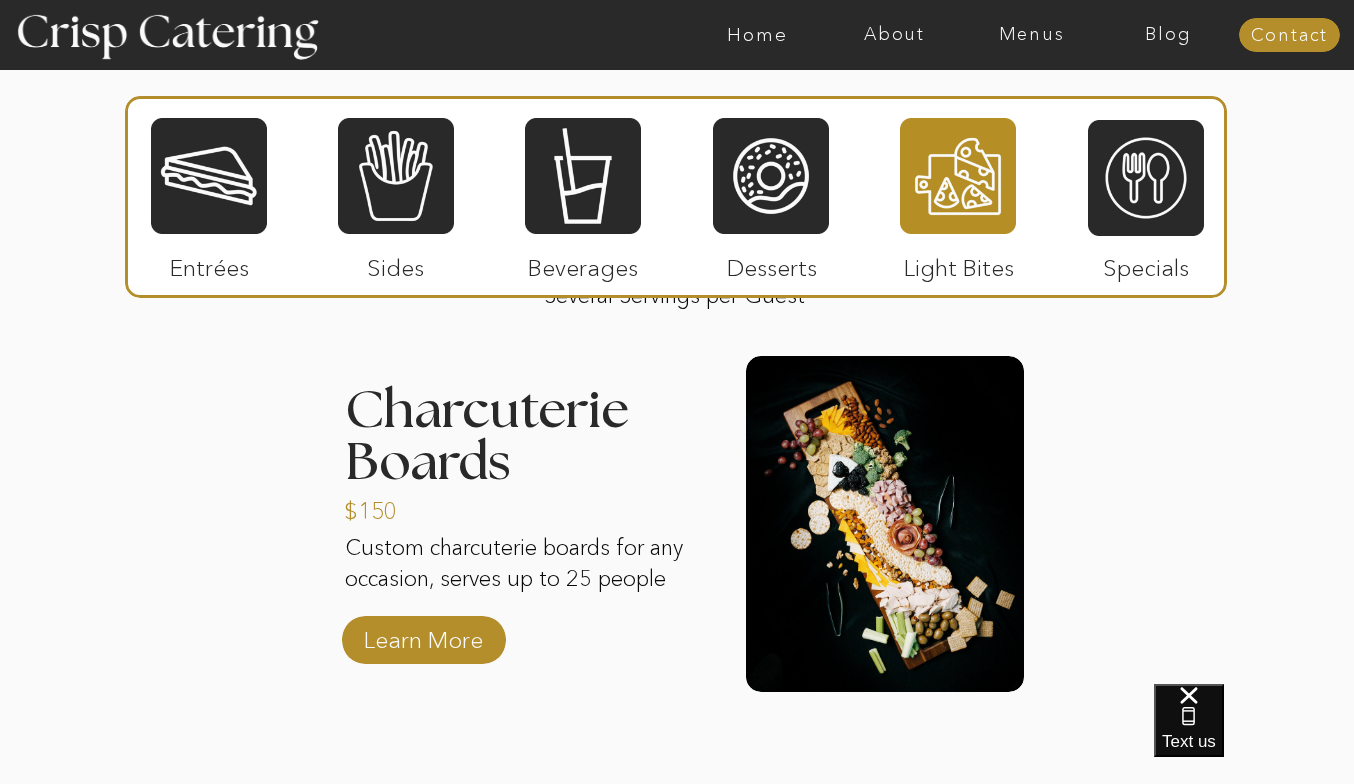 scroll, scrollTop: 1925, scrollLeft: 0, axis: vertical 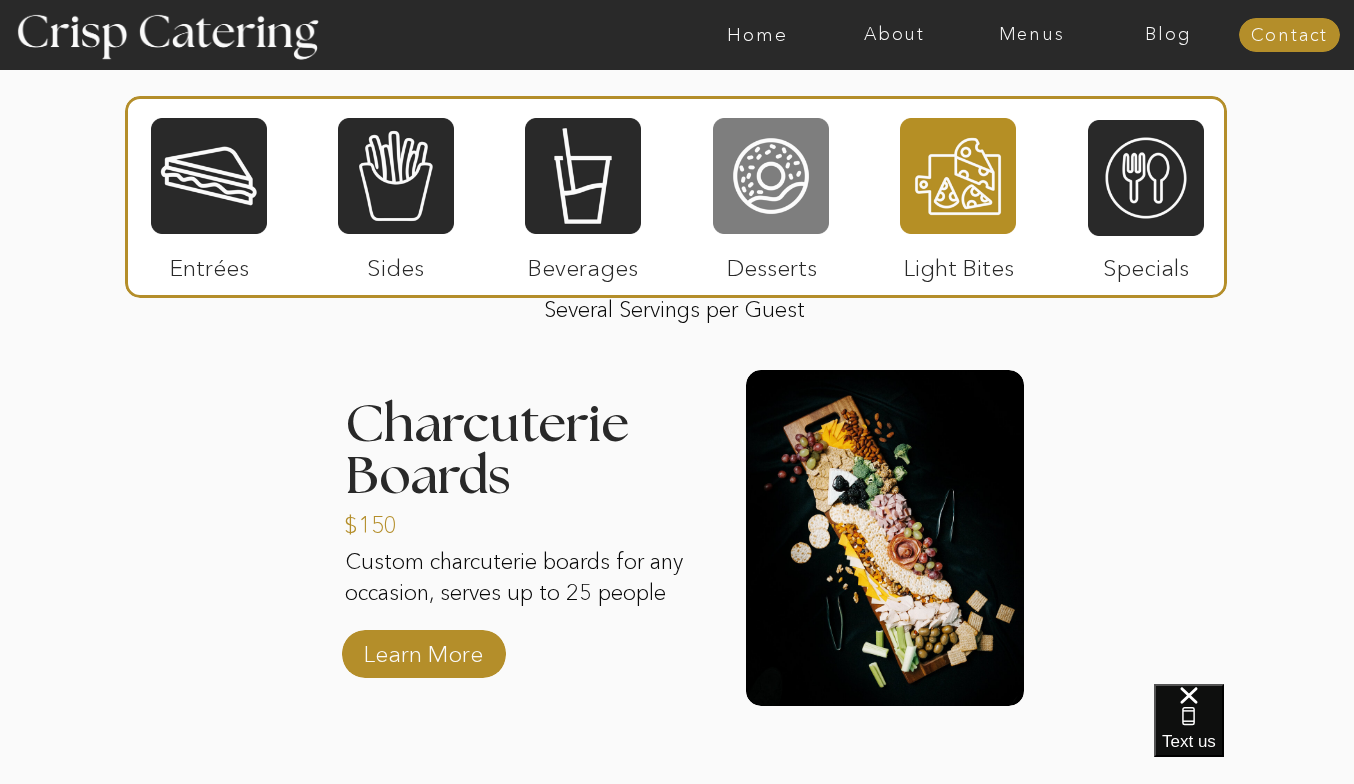 click at bounding box center (771, 176) 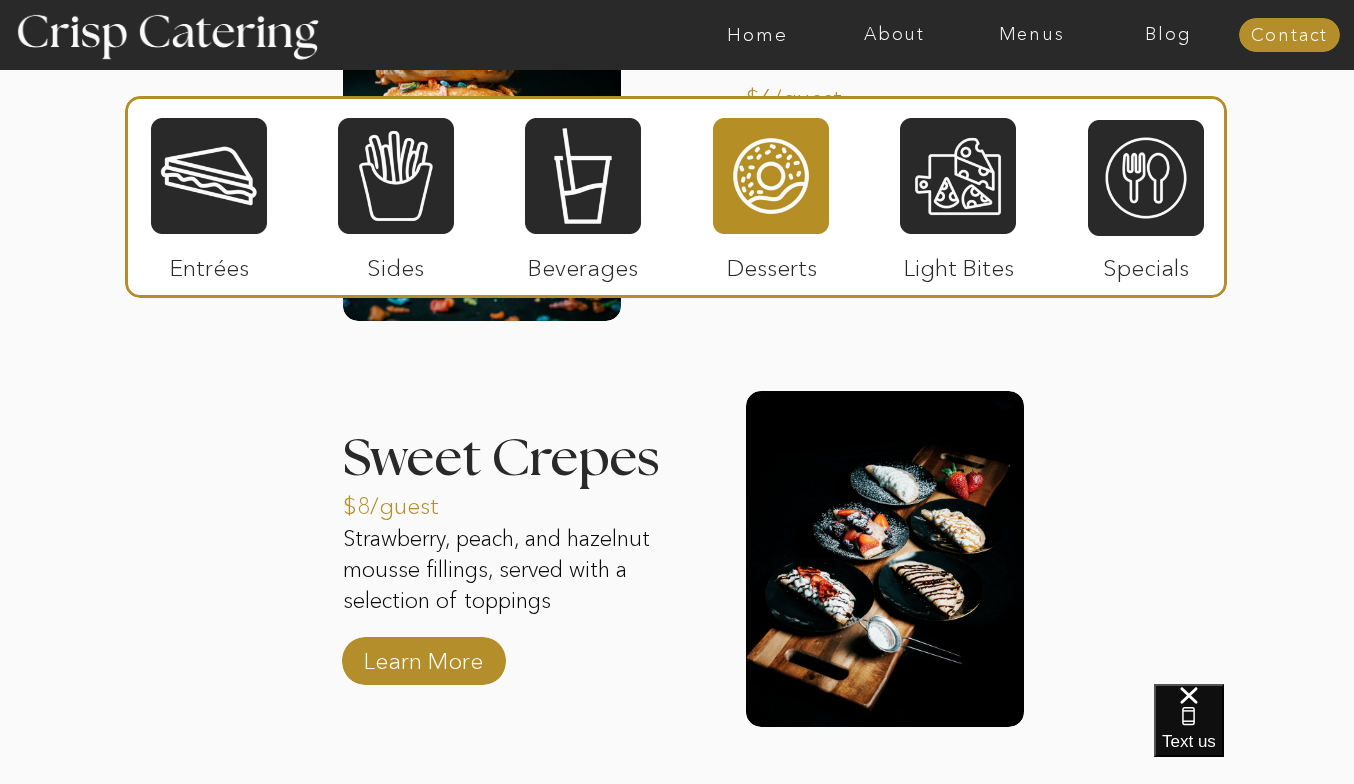 scroll, scrollTop: 2223, scrollLeft: 0, axis: vertical 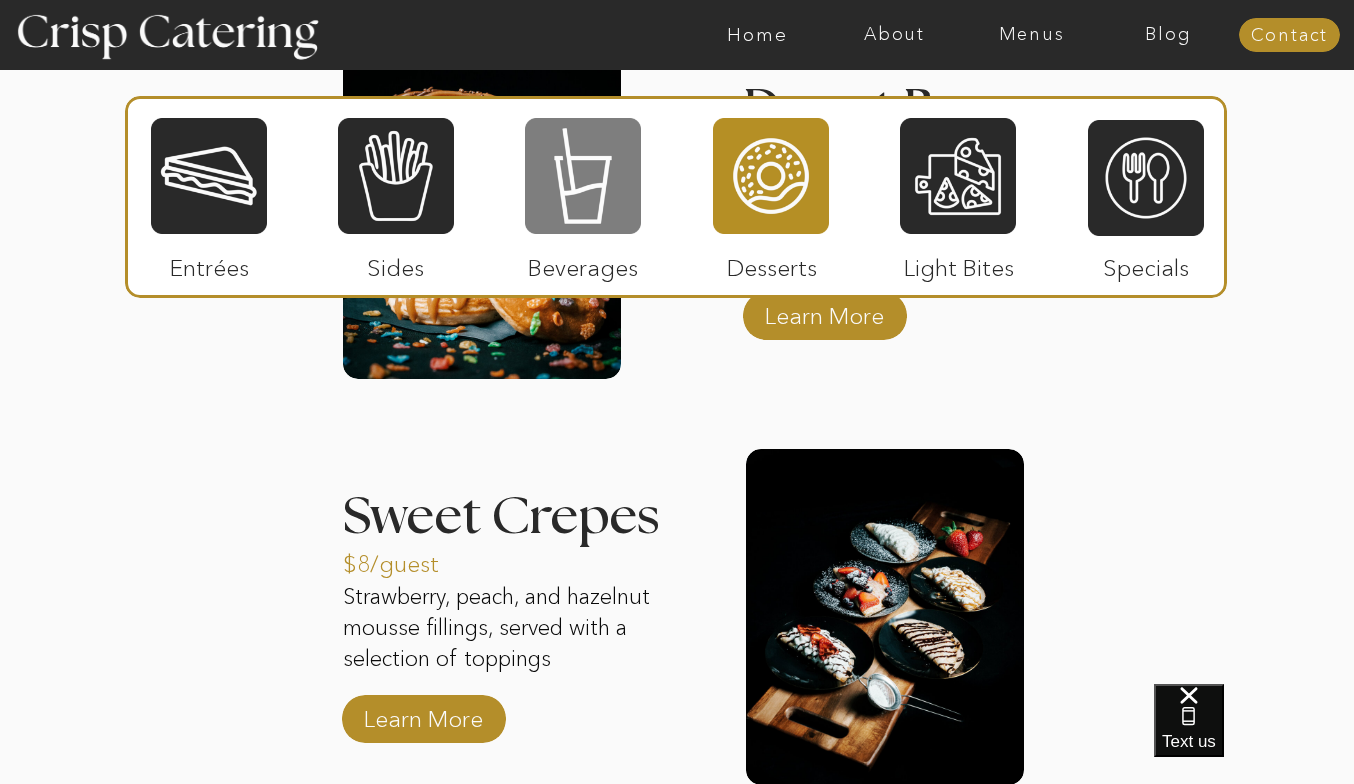 click at bounding box center [583, 176] 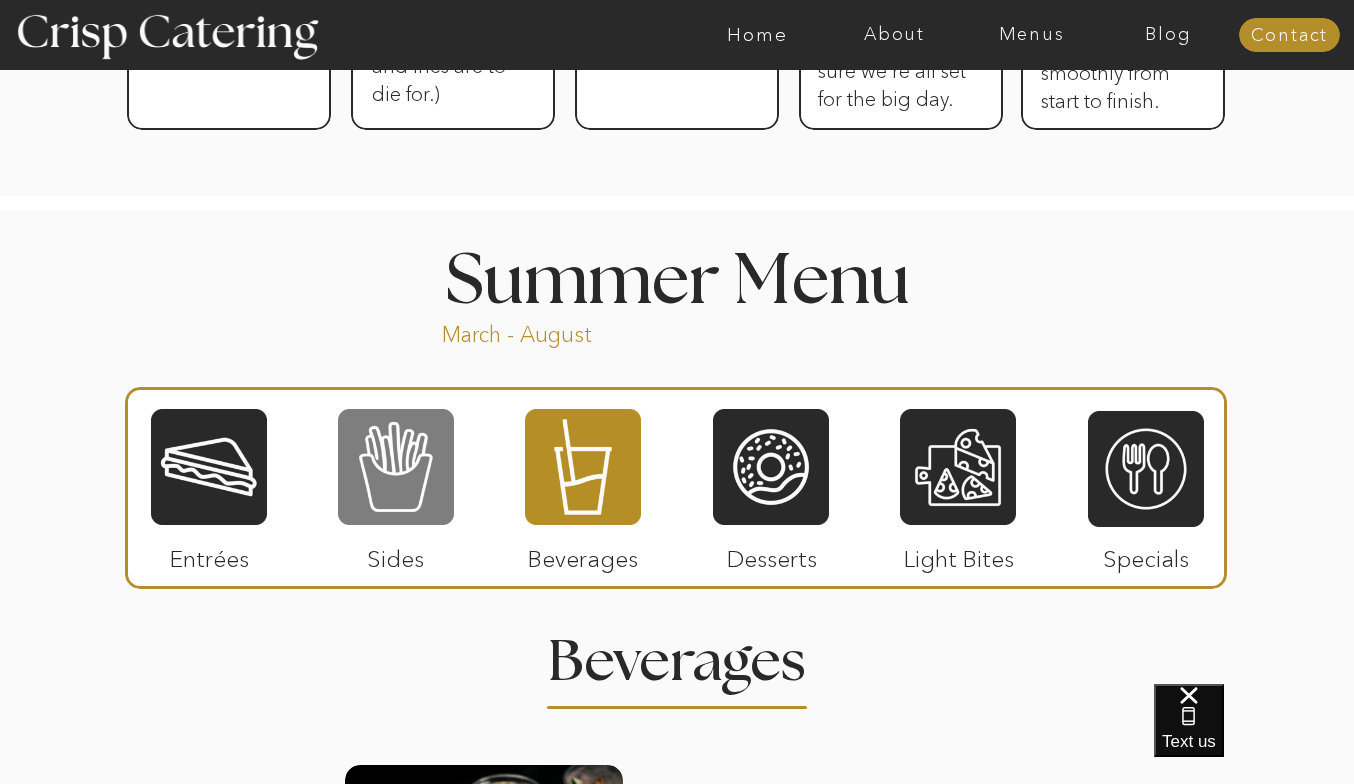 click at bounding box center [396, 467] 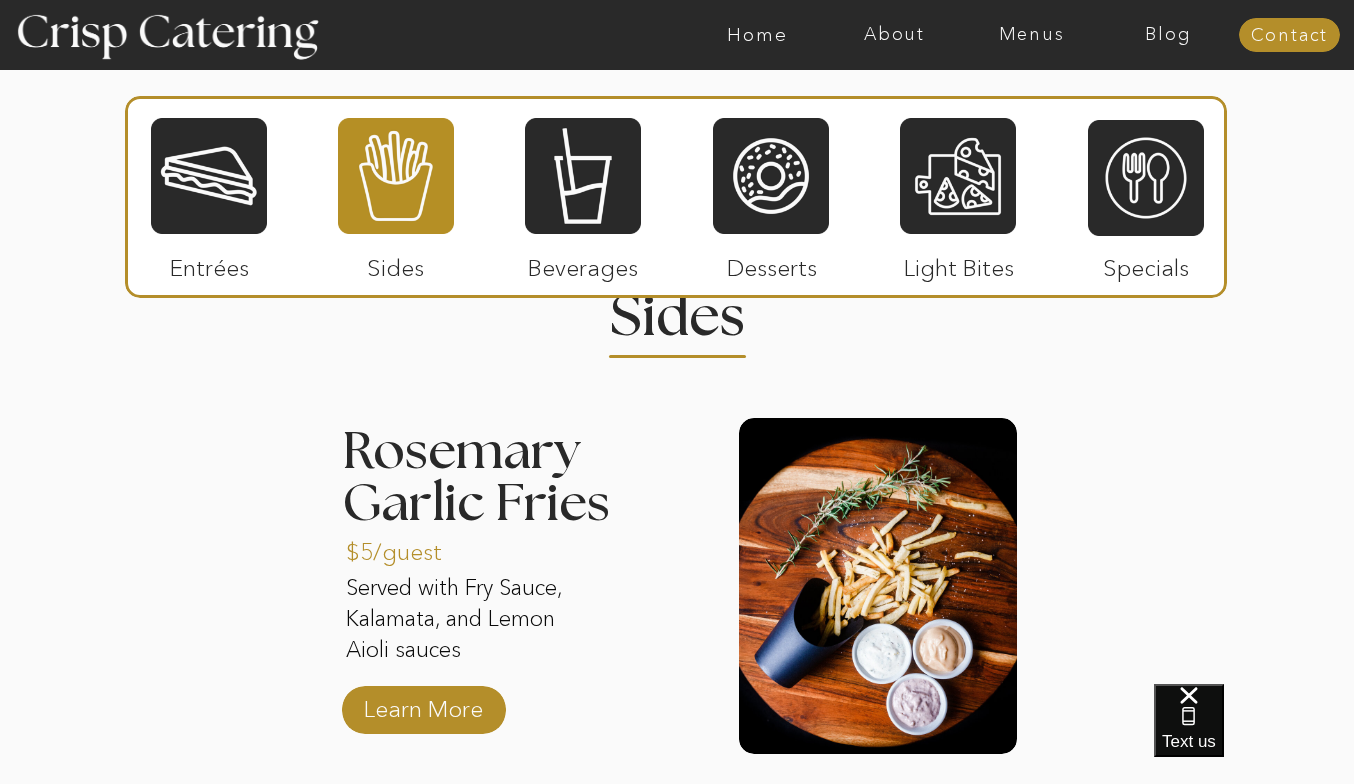 scroll, scrollTop: 1847, scrollLeft: 0, axis: vertical 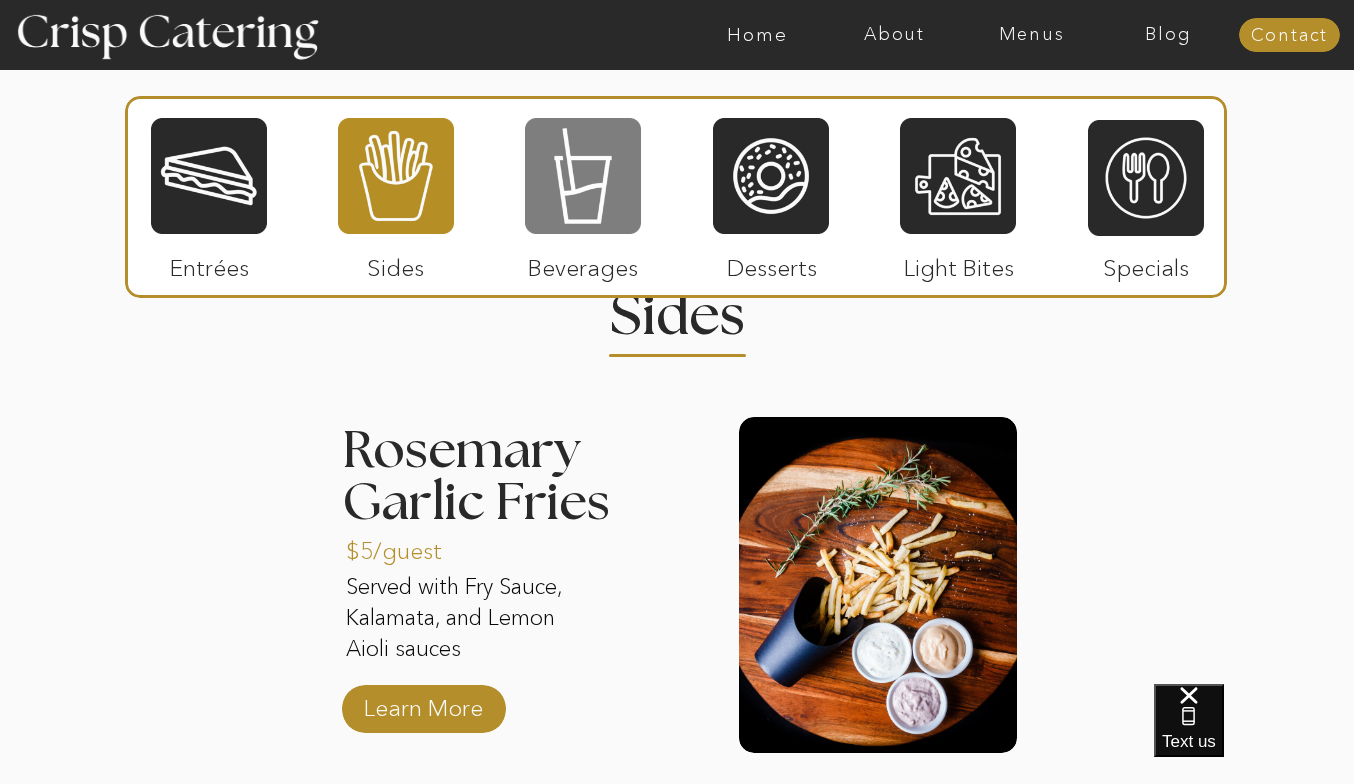 click at bounding box center (583, 176) 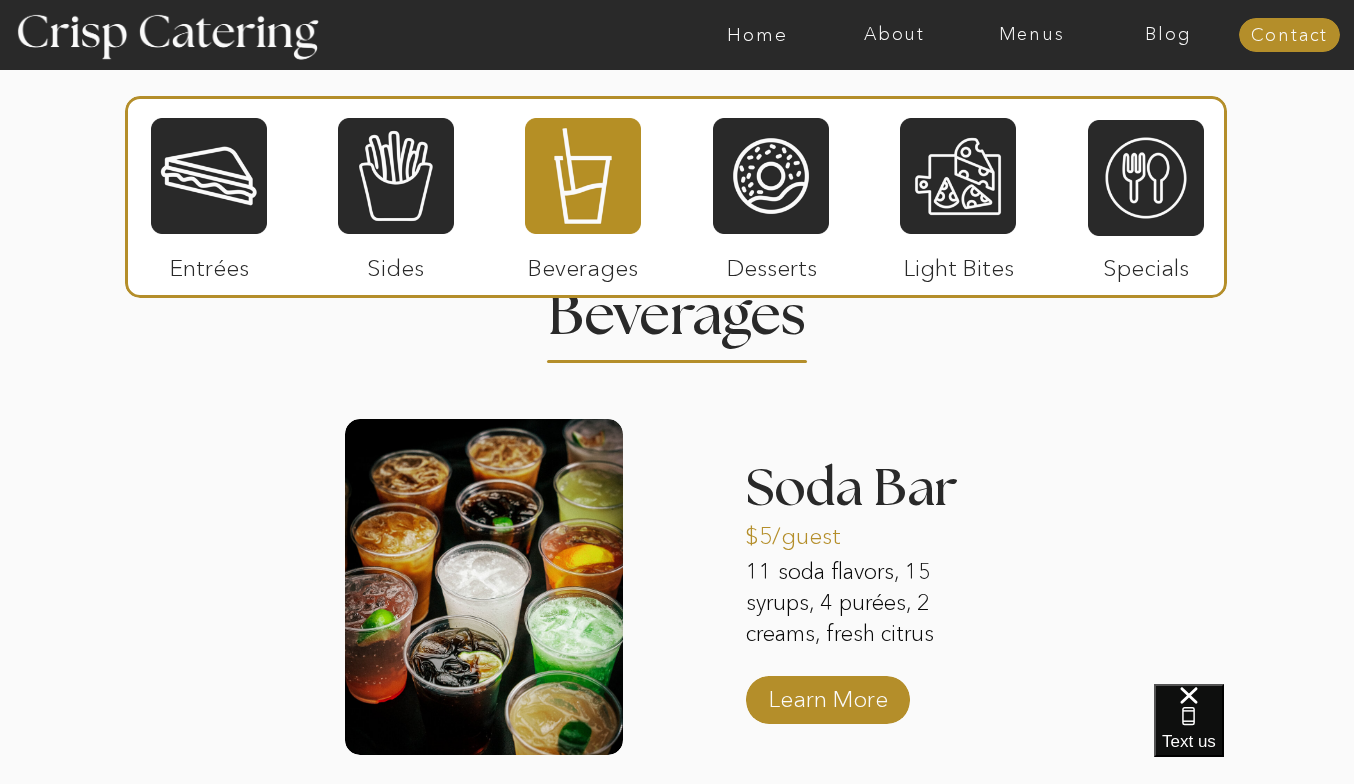drag, startPoint x: 858, startPoint y: 635, endPoint x: 754, endPoint y: 518, distance: 156.54073 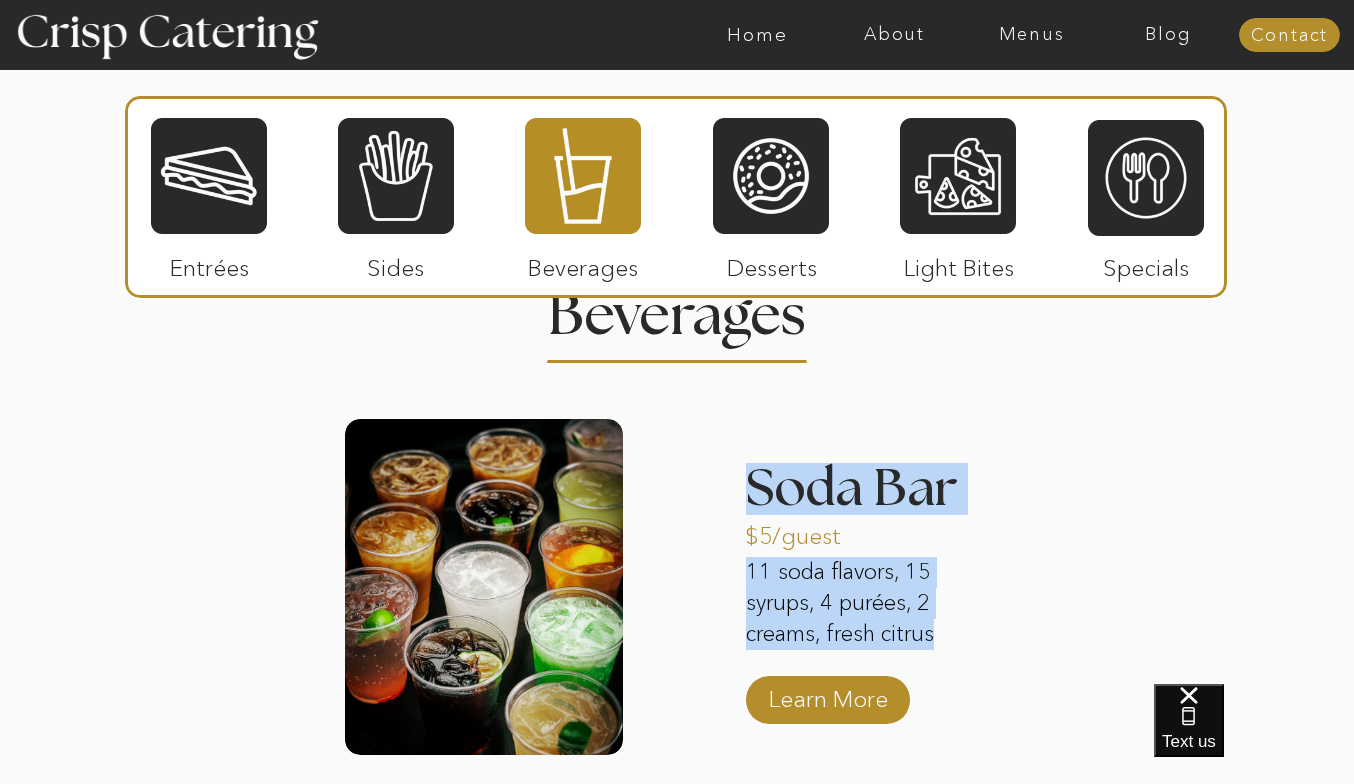drag, startPoint x: 747, startPoint y: 501, endPoint x: 857, endPoint y: 652, distance: 186.8181 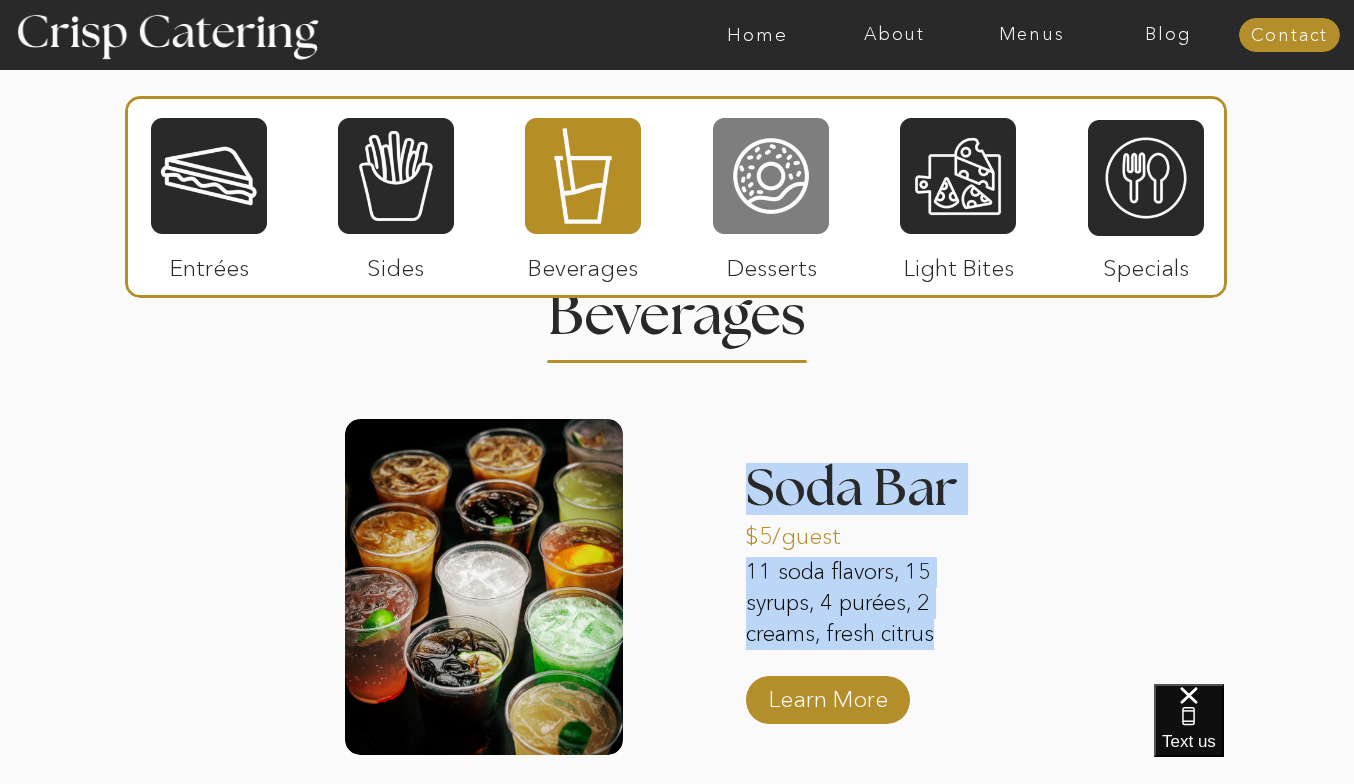 click at bounding box center [771, 176] 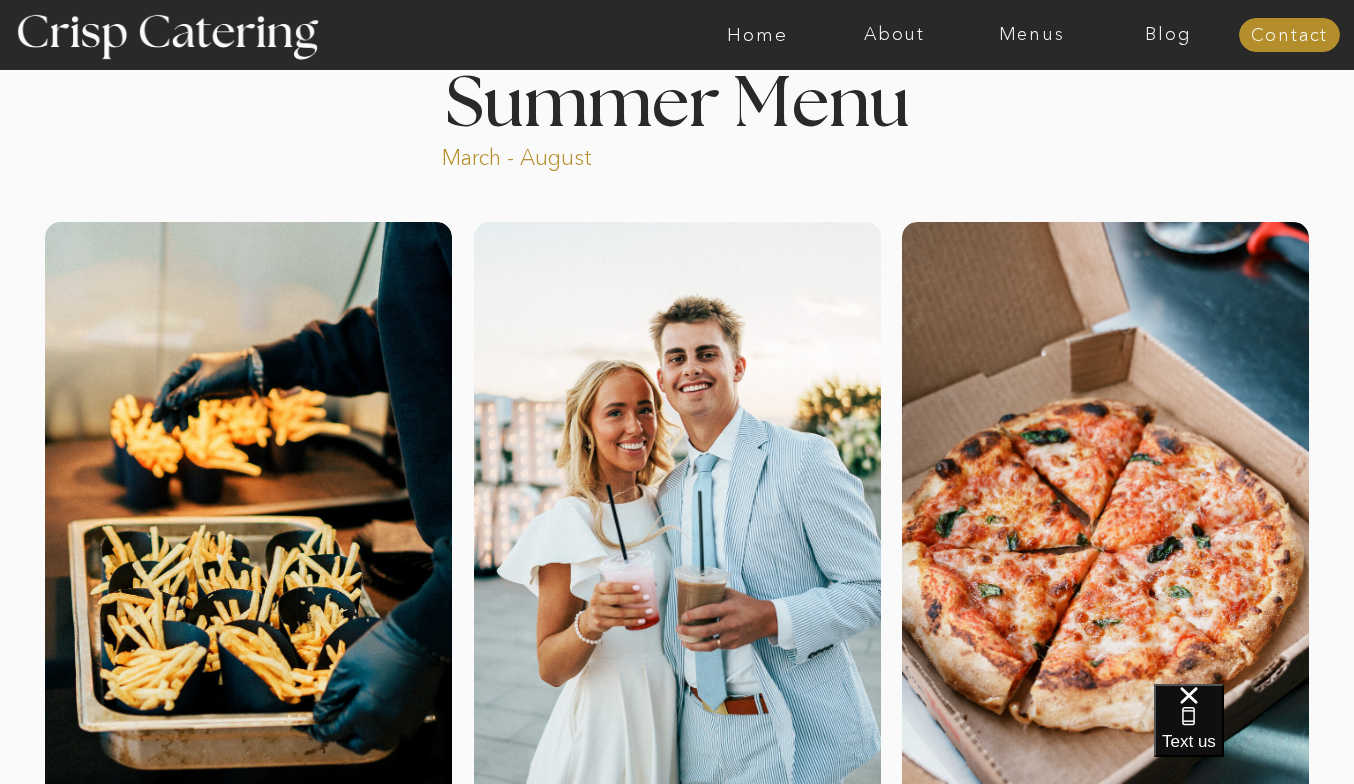 scroll, scrollTop: 0, scrollLeft: 0, axis: both 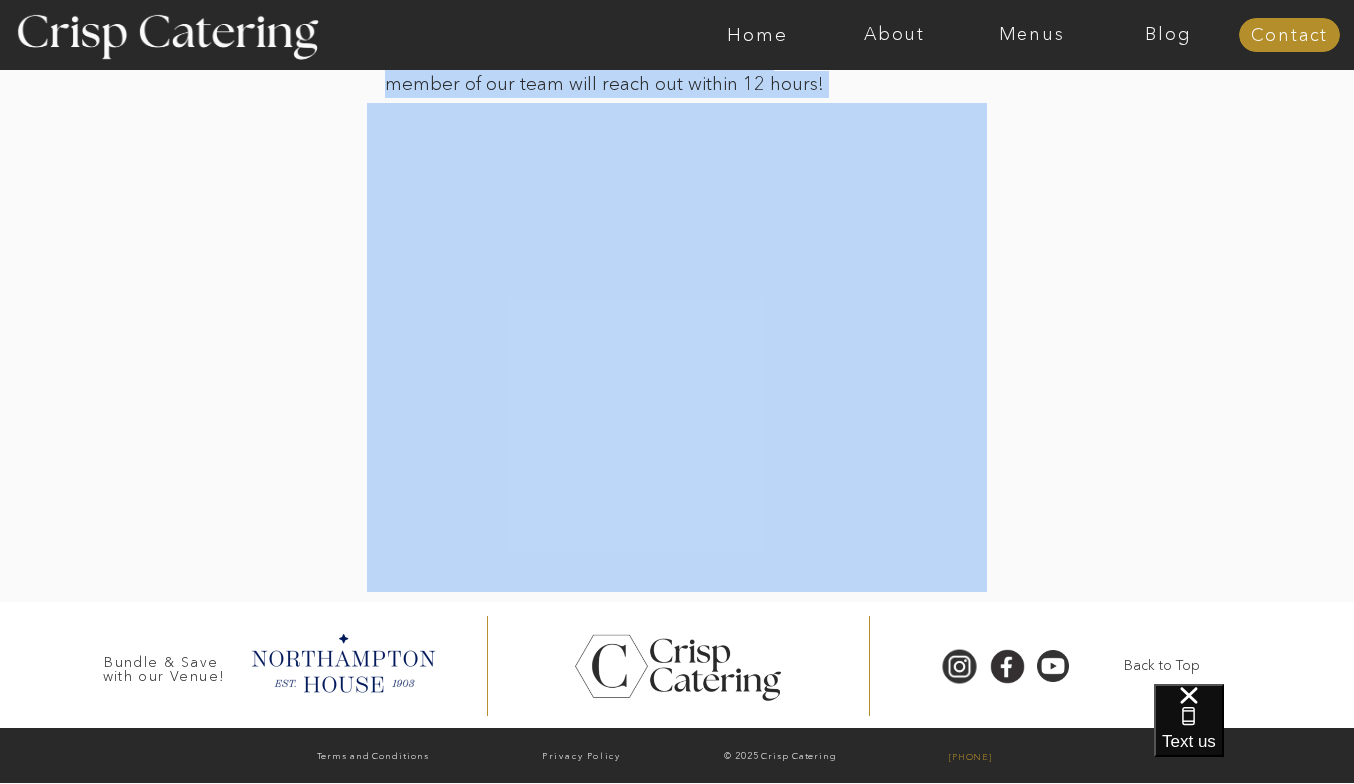 drag, startPoint x: 385, startPoint y: 161, endPoint x: 1016, endPoint y: 764, distance: 872.7944 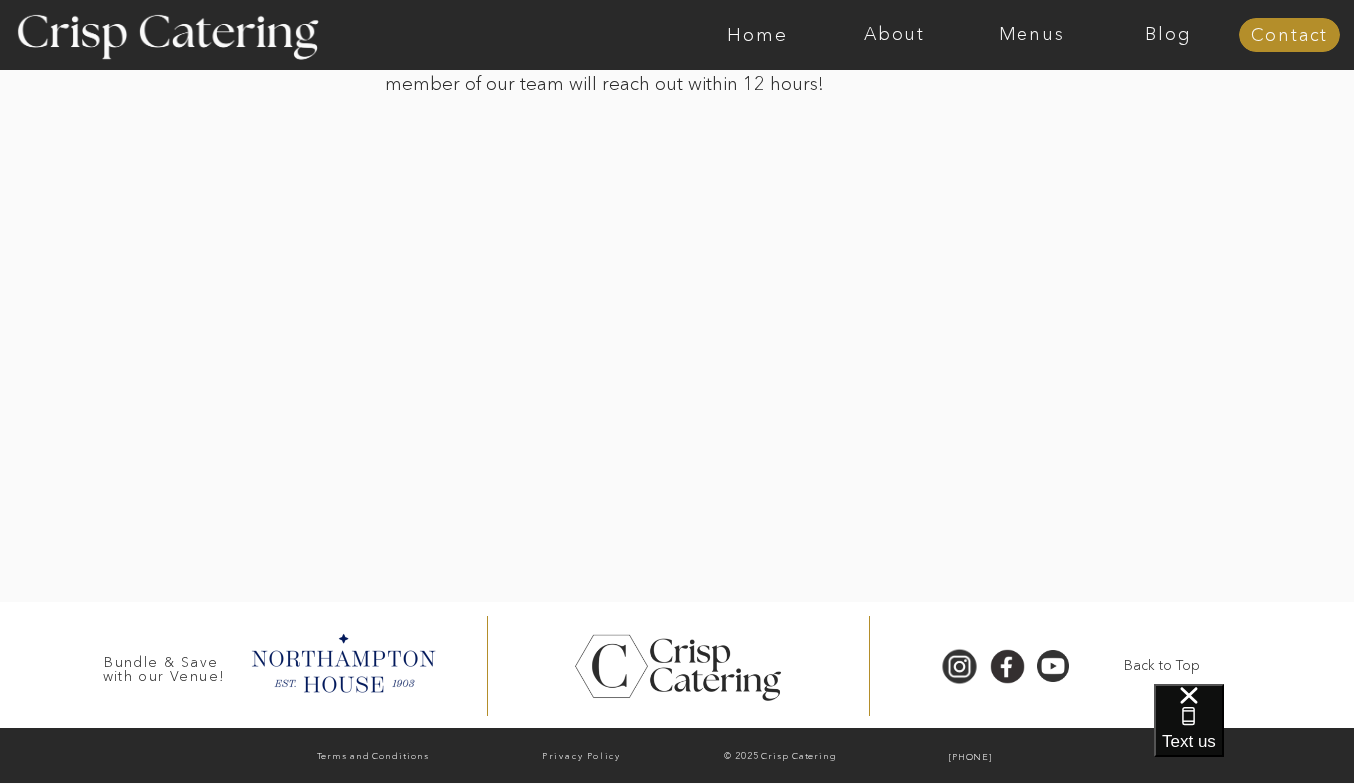 click at bounding box center [677, 261] 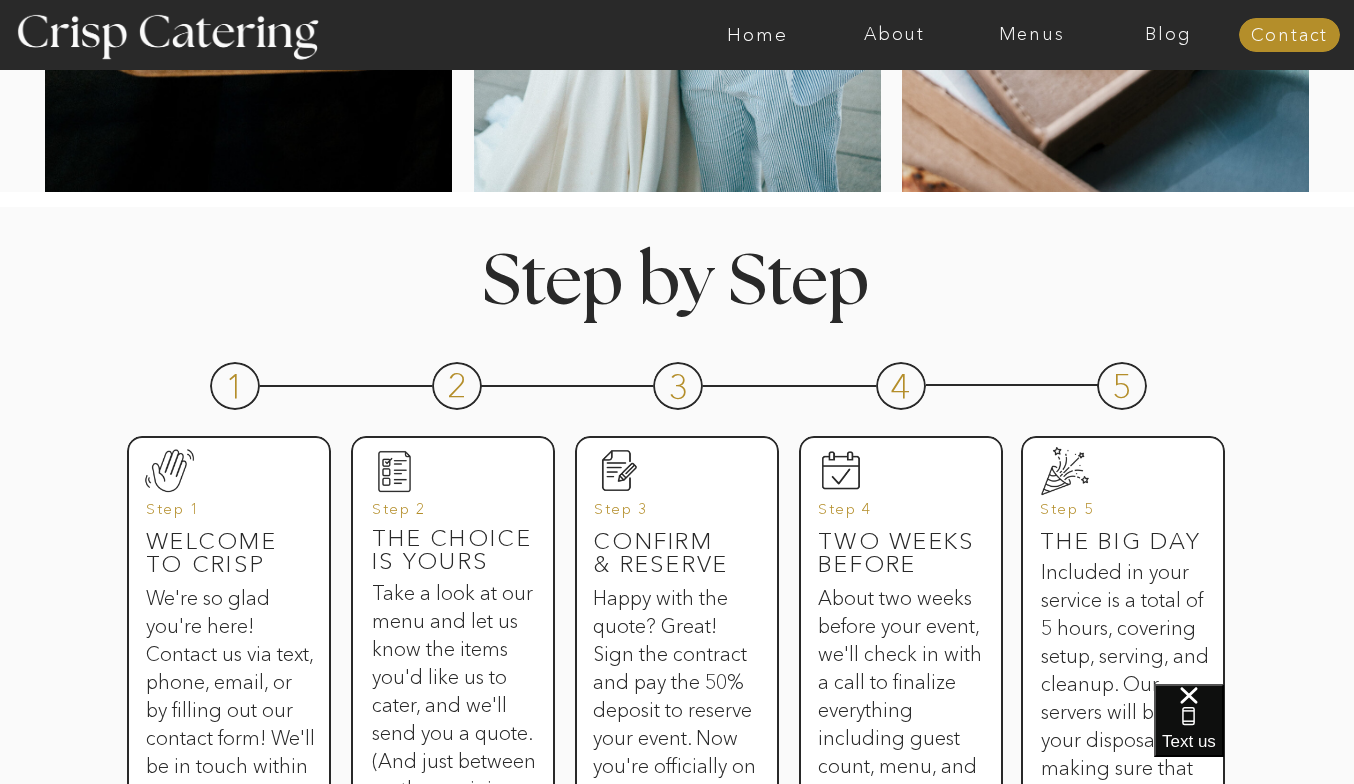 scroll, scrollTop: 0, scrollLeft: 0, axis: both 